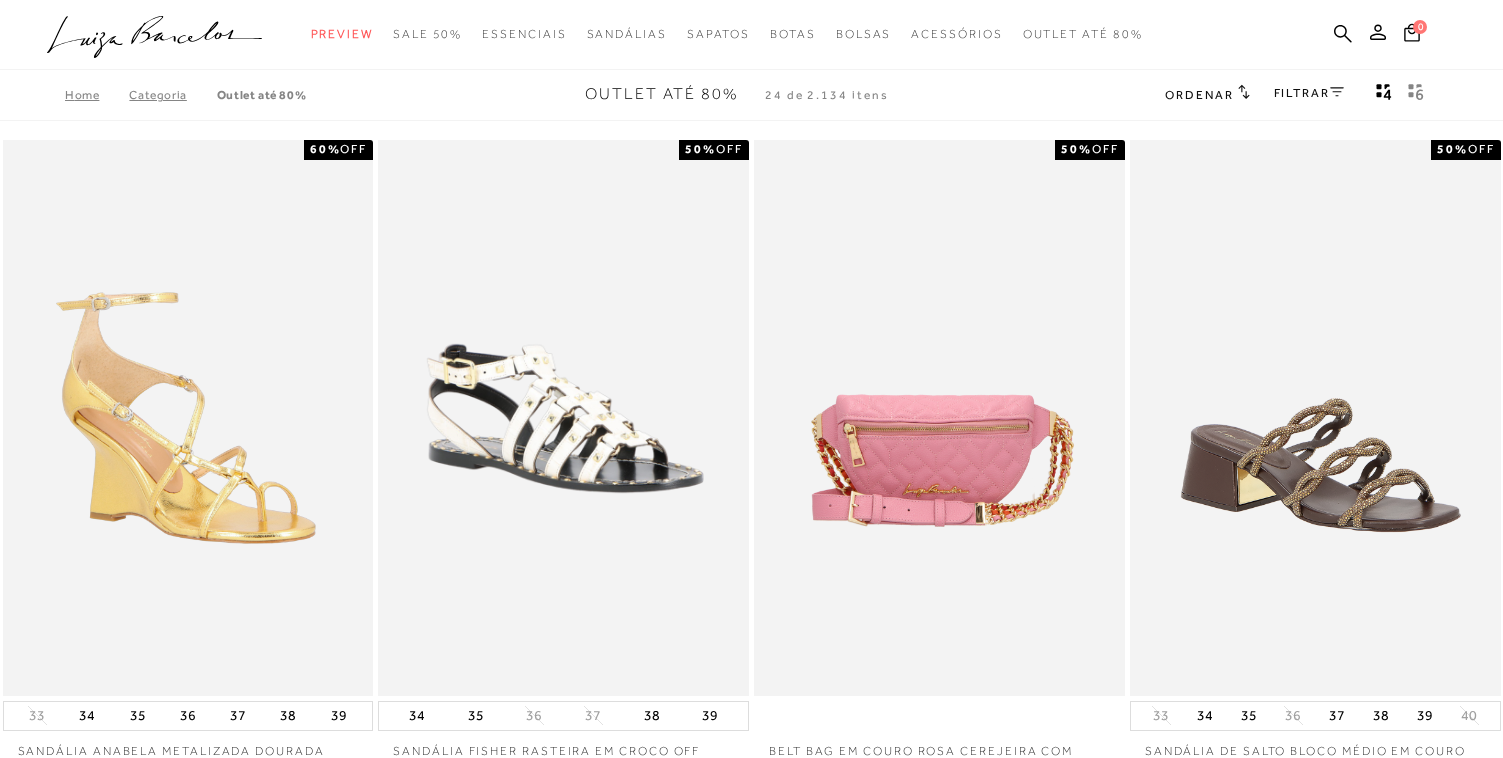 scroll, scrollTop: 0, scrollLeft: 0, axis: both 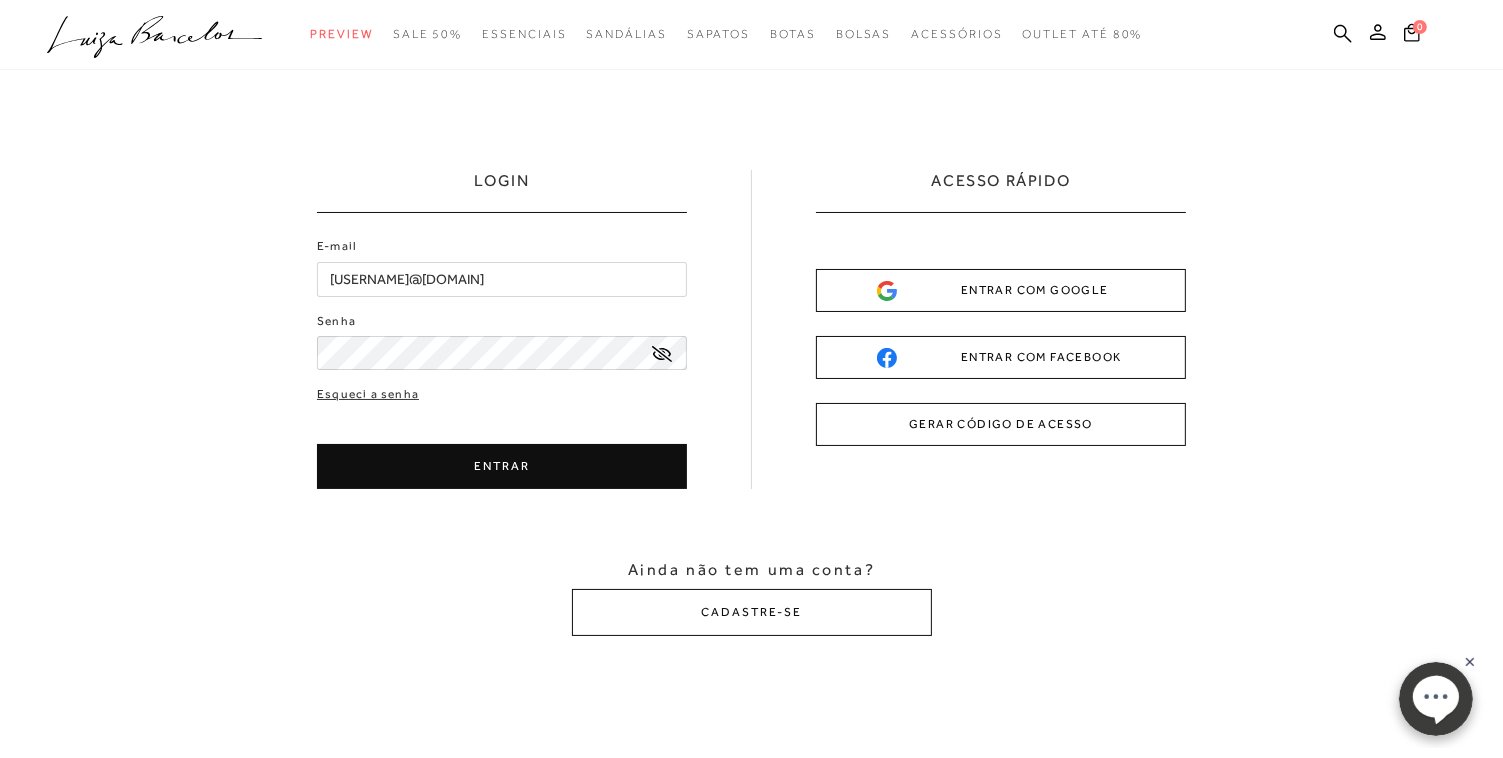 click on "ENTRAR" at bounding box center [502, 466] 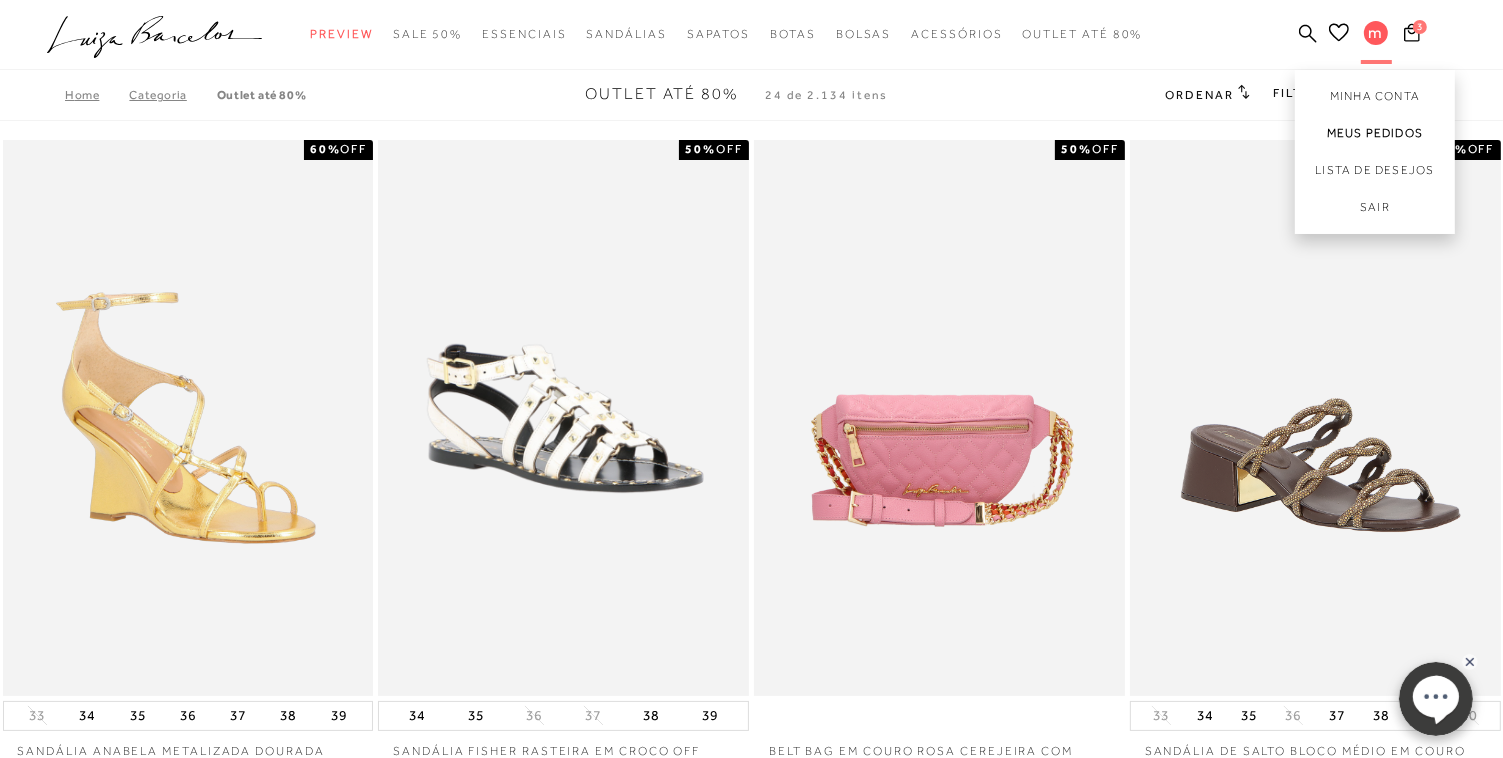 click on "Meus Pedidos" at bounding box center (1375, 133) 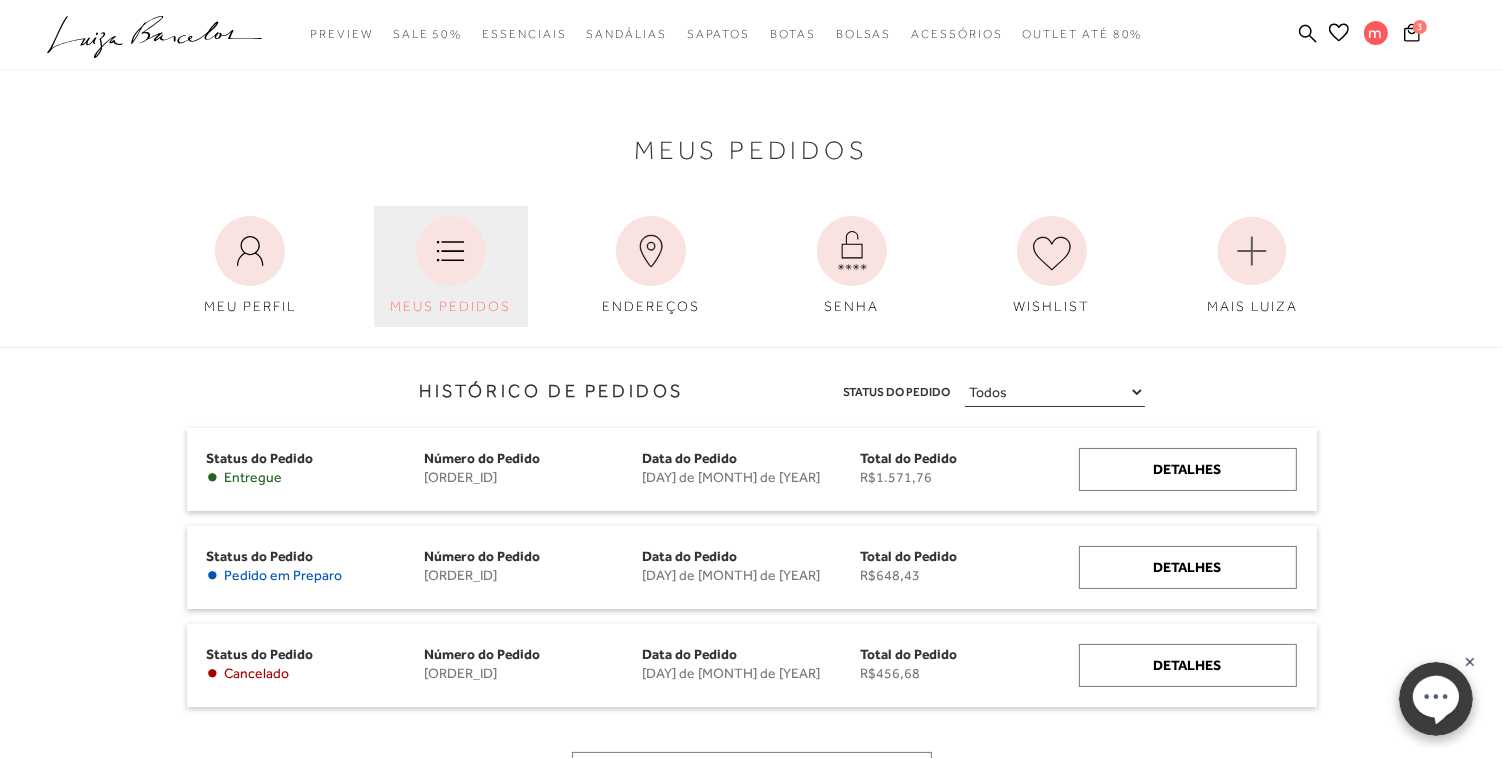 click on "MEUS PEDIDOS" at bounding box center (450, 306) 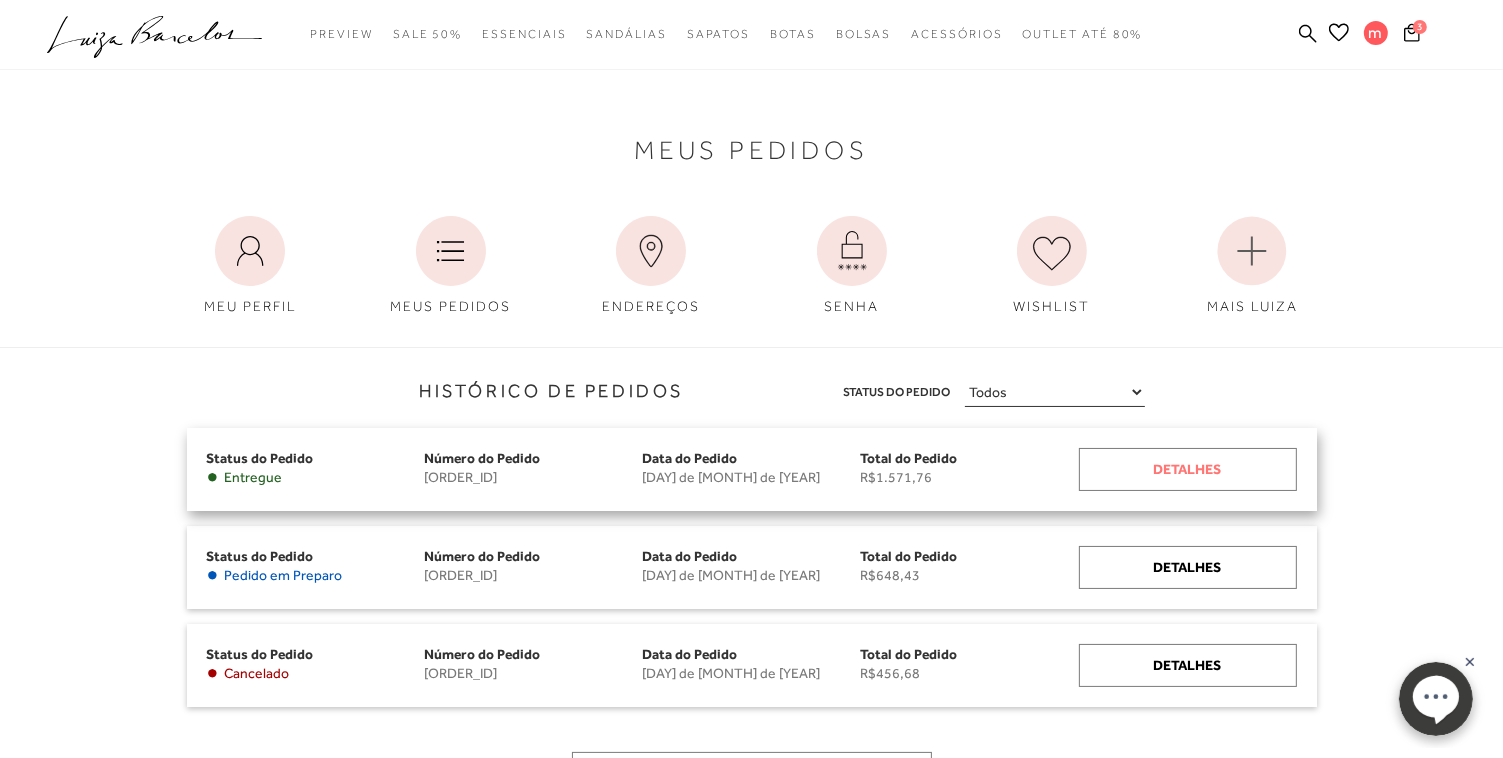 click on "Detalhes" at bounding box center [1188, 469] 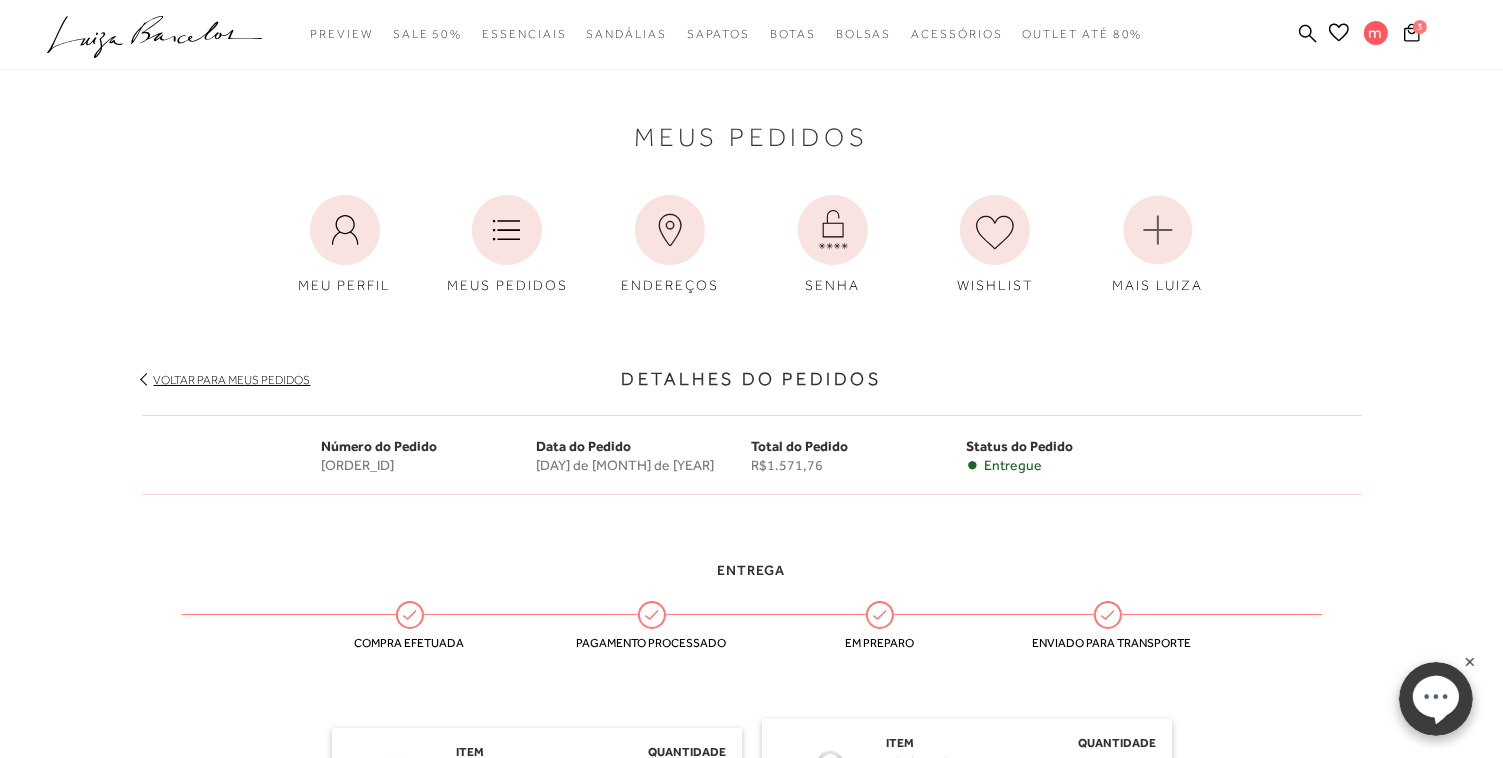 scroll, scrollTop: 0, scrollLeft: 0, axis: both 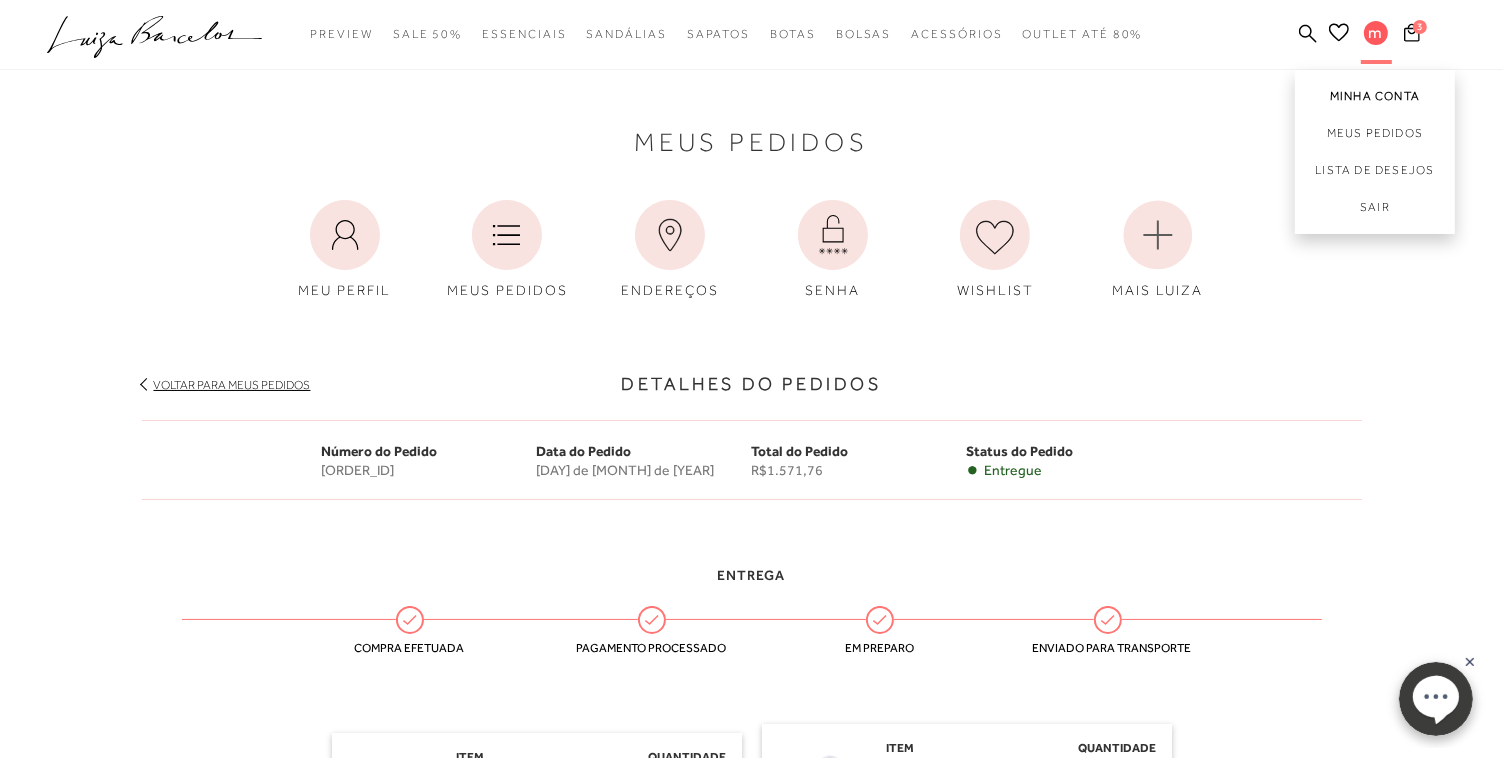click on "Minha Conta" at bounding box center (1375, 92) 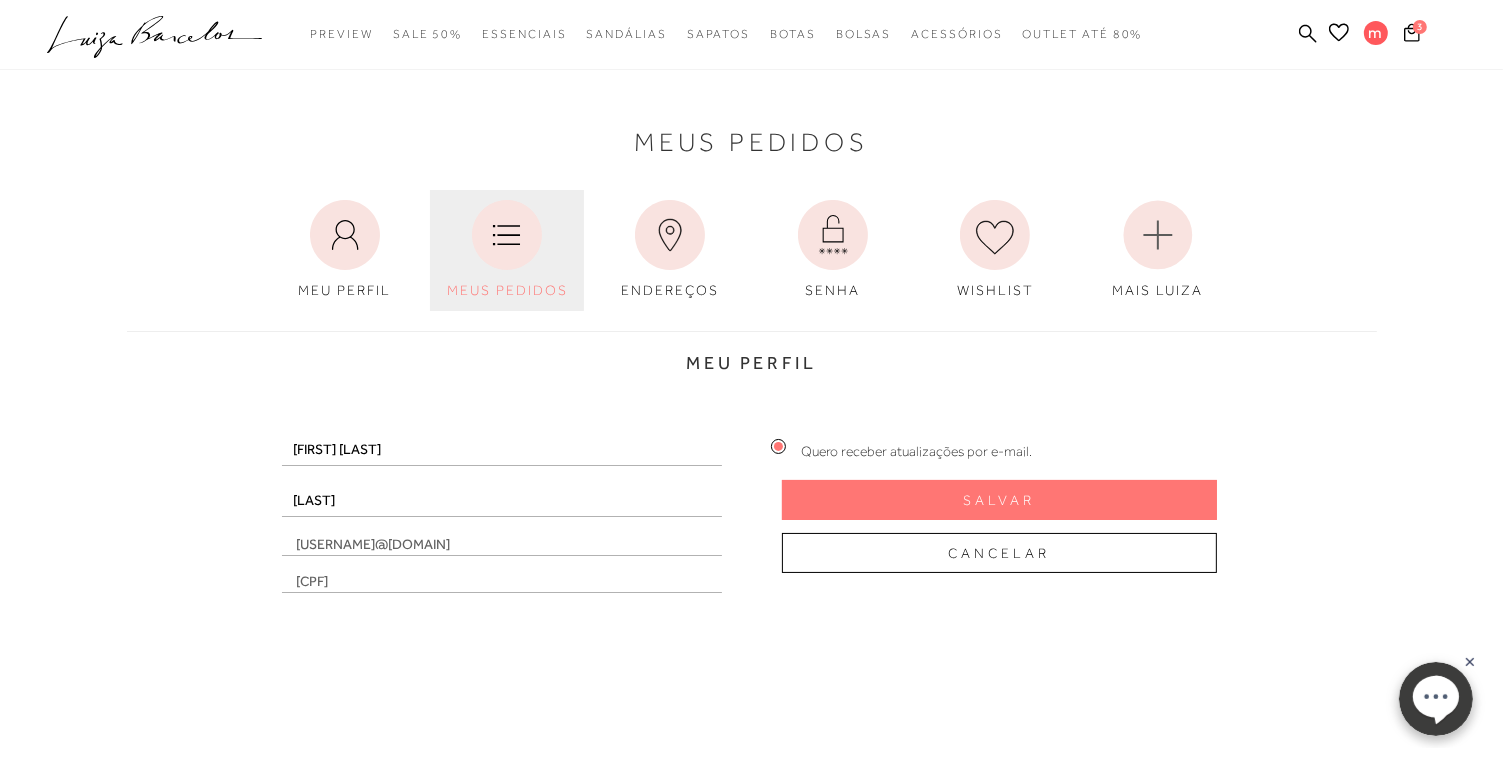 click on "MEUS PEDIDOS" at bounding box center (507, 250) 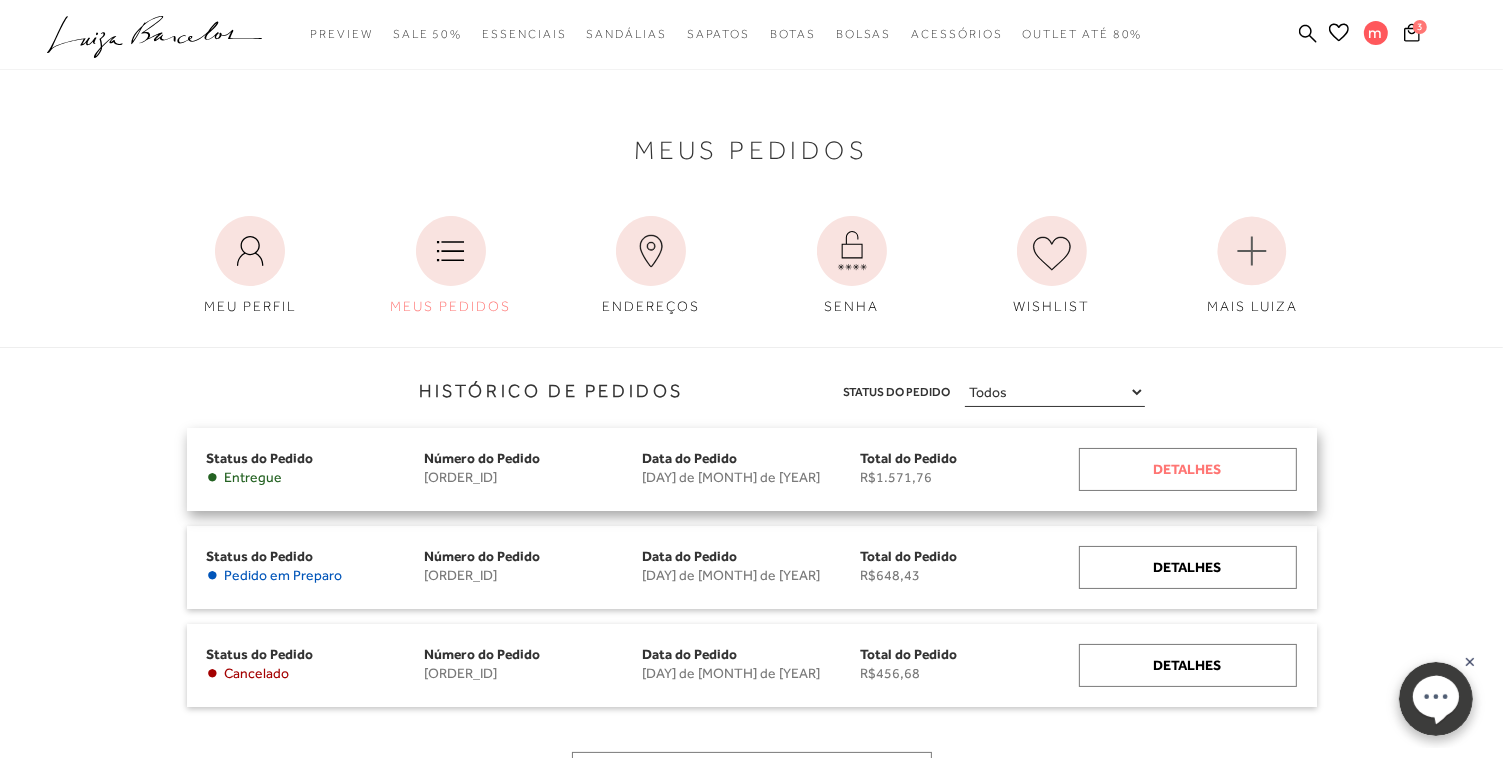 click on "Detalhes" at bounding box center [1188, 469] 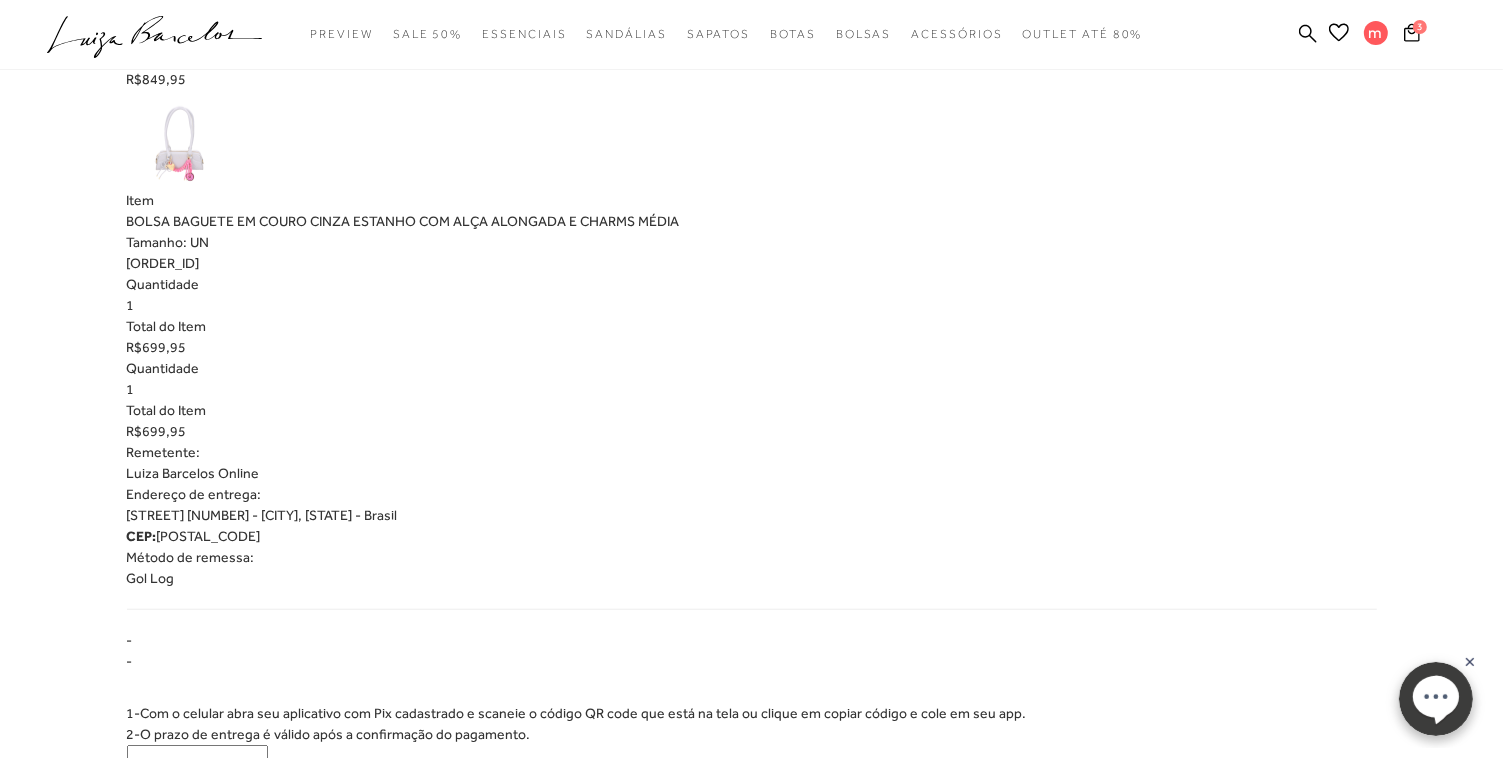 scroll, scrollTop: 1360, scrollLeft: 0, axis: vertical 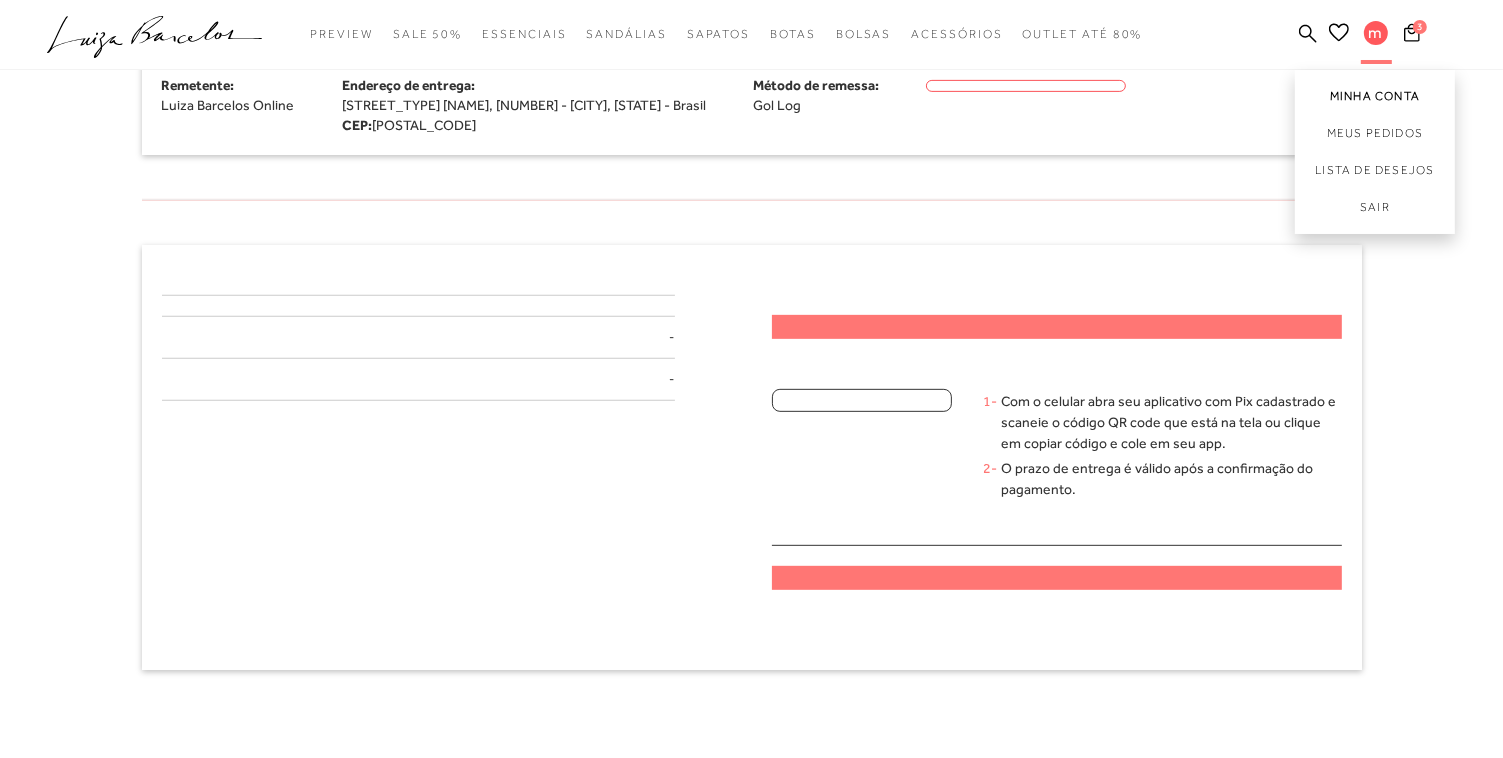 click on "Minha Conta" at bounding box center [1375, 92] 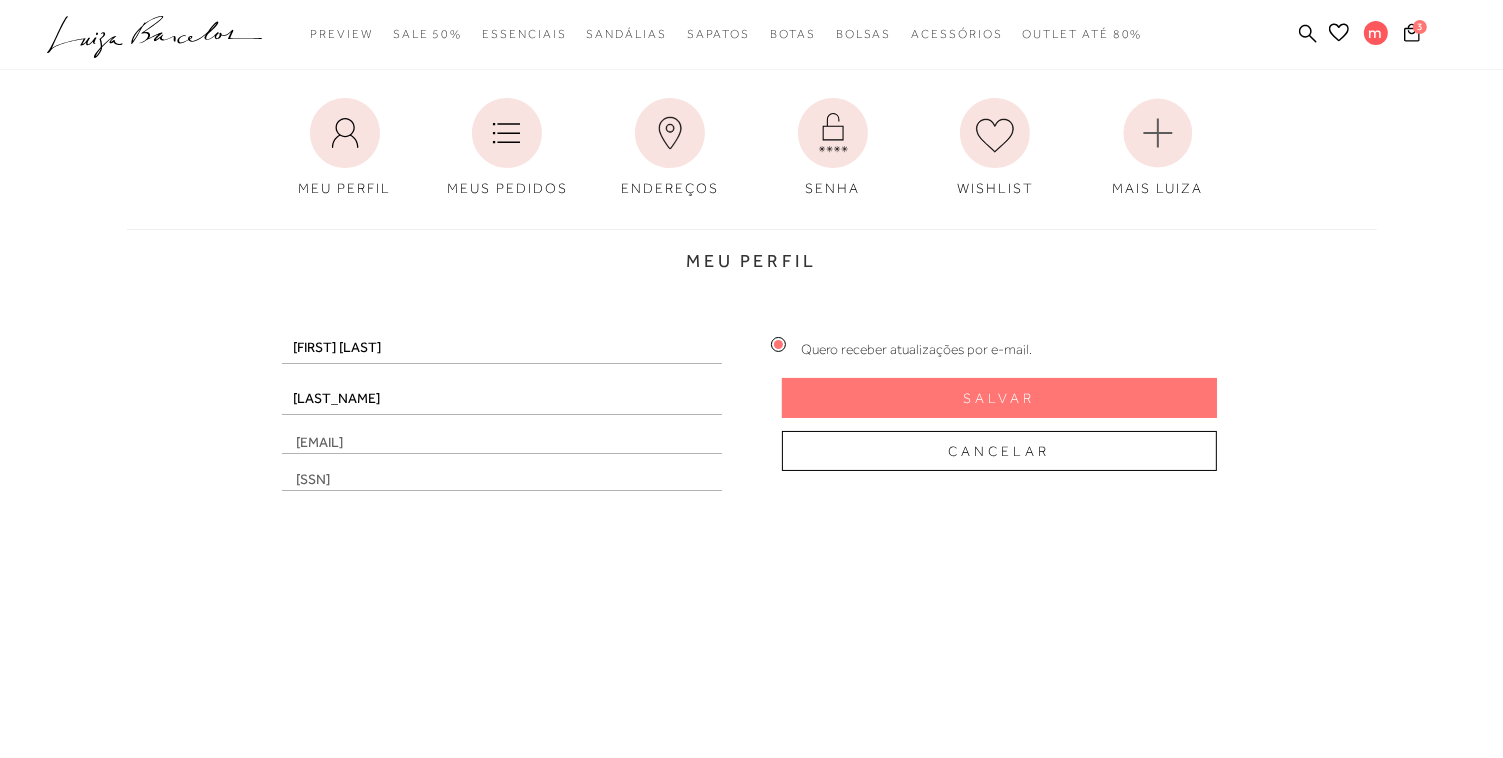 scroll, scrollTop: 0, scrollLeft: 0, axis: both 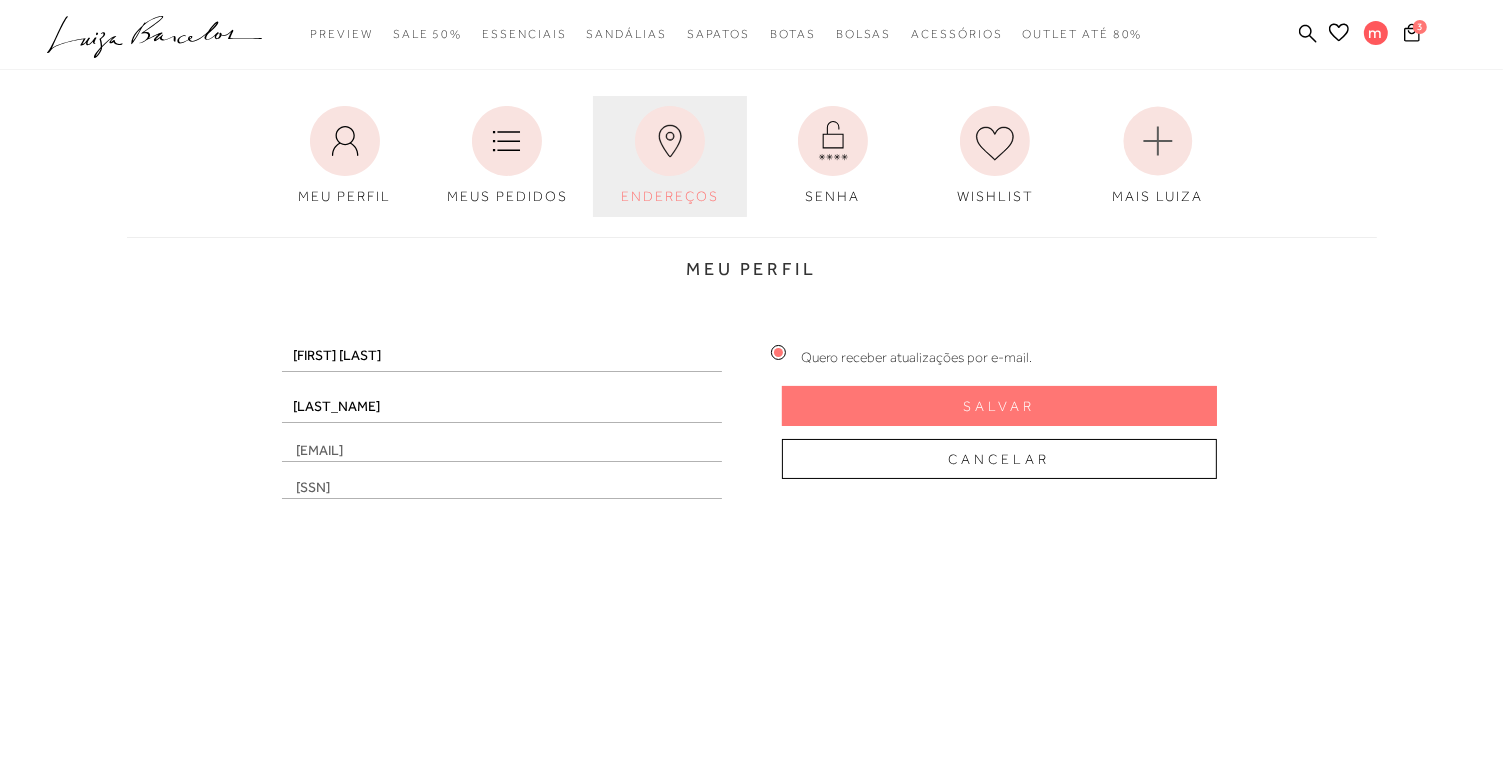 click 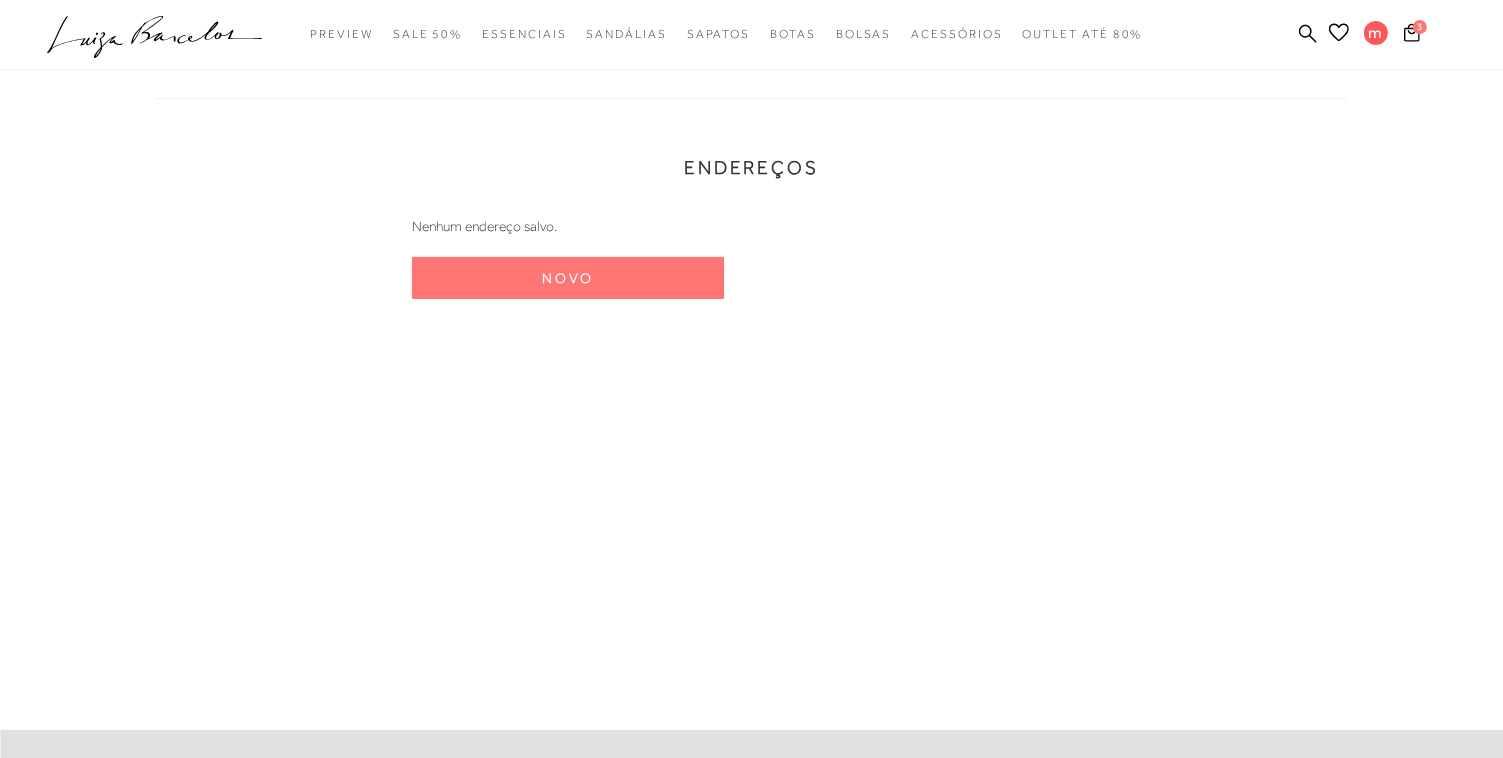 scroll, scrollTop: 0, scrollLeft: 0, axis: both 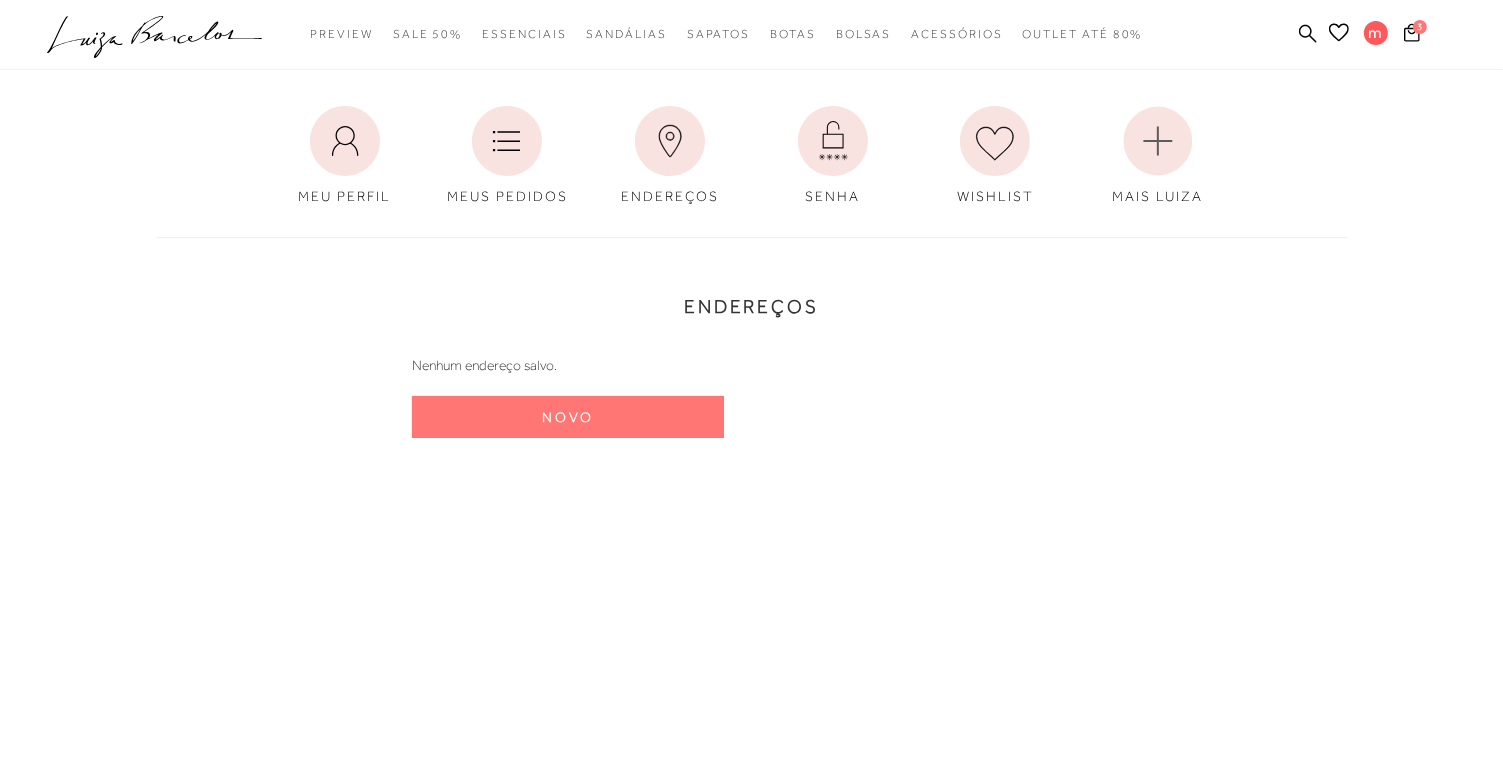 click on ".a{fill-rule:evenodd;}" 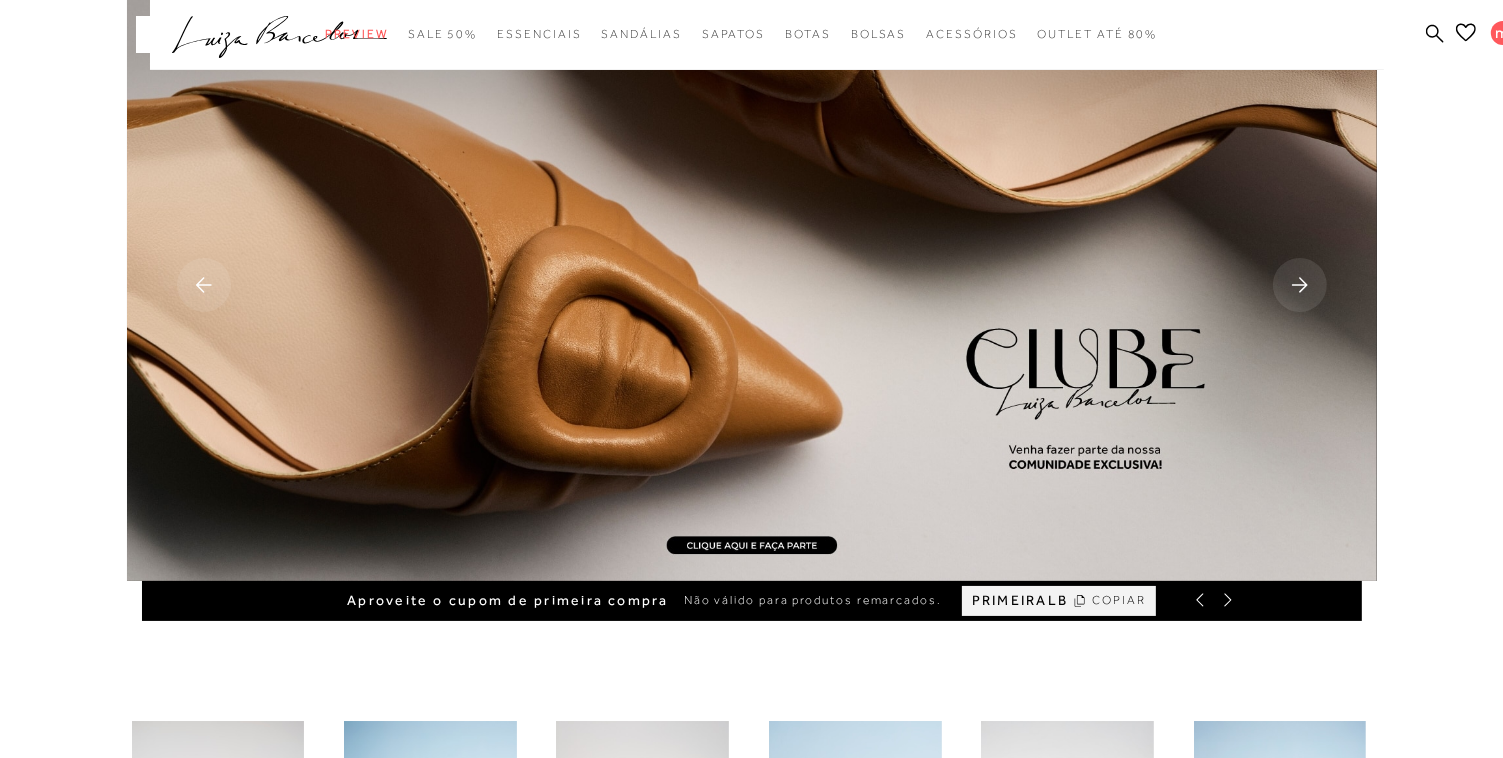 scroll, scrollTop: 0, scrollLeft: 0, axis: both 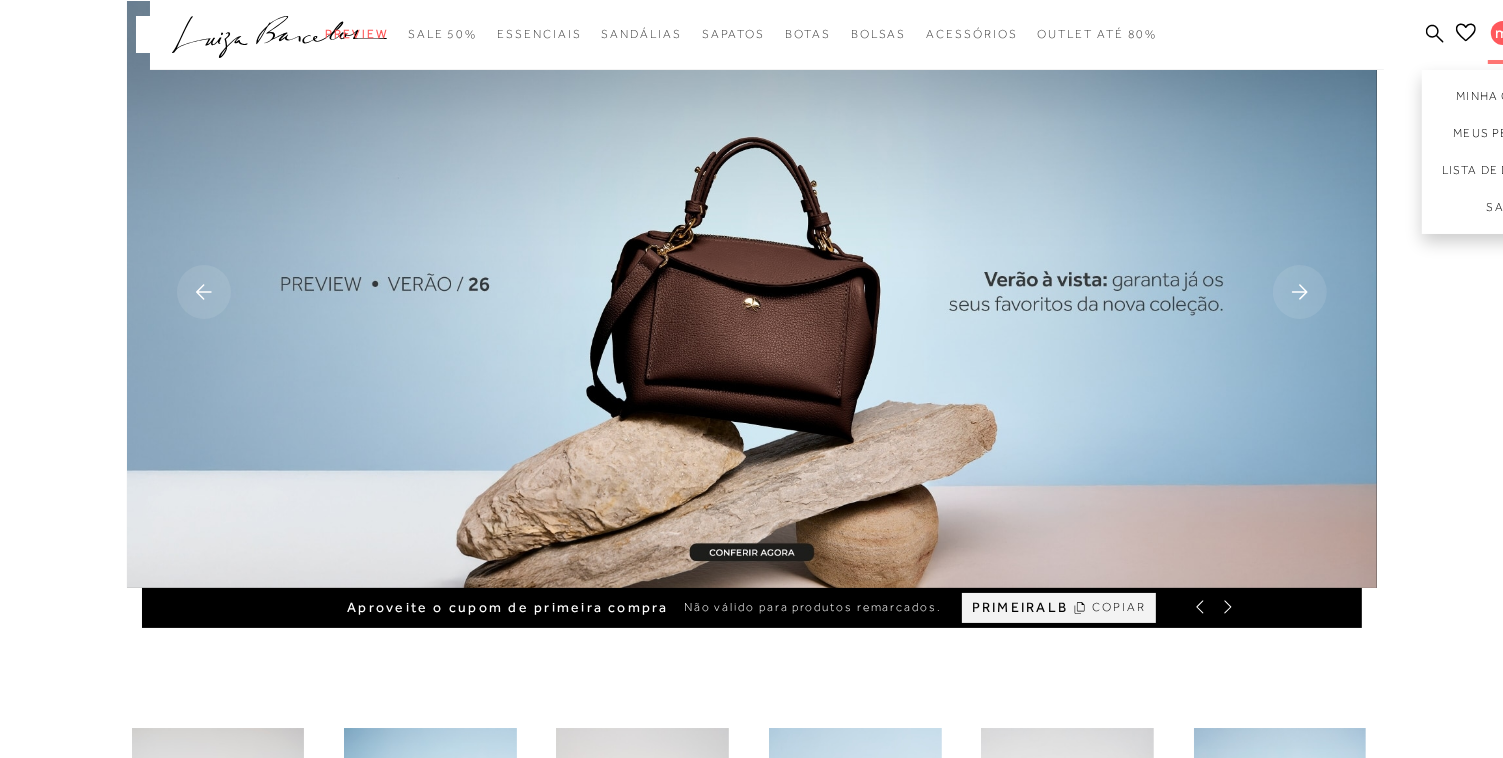 click on "m" at bounding box center [1503, 33] 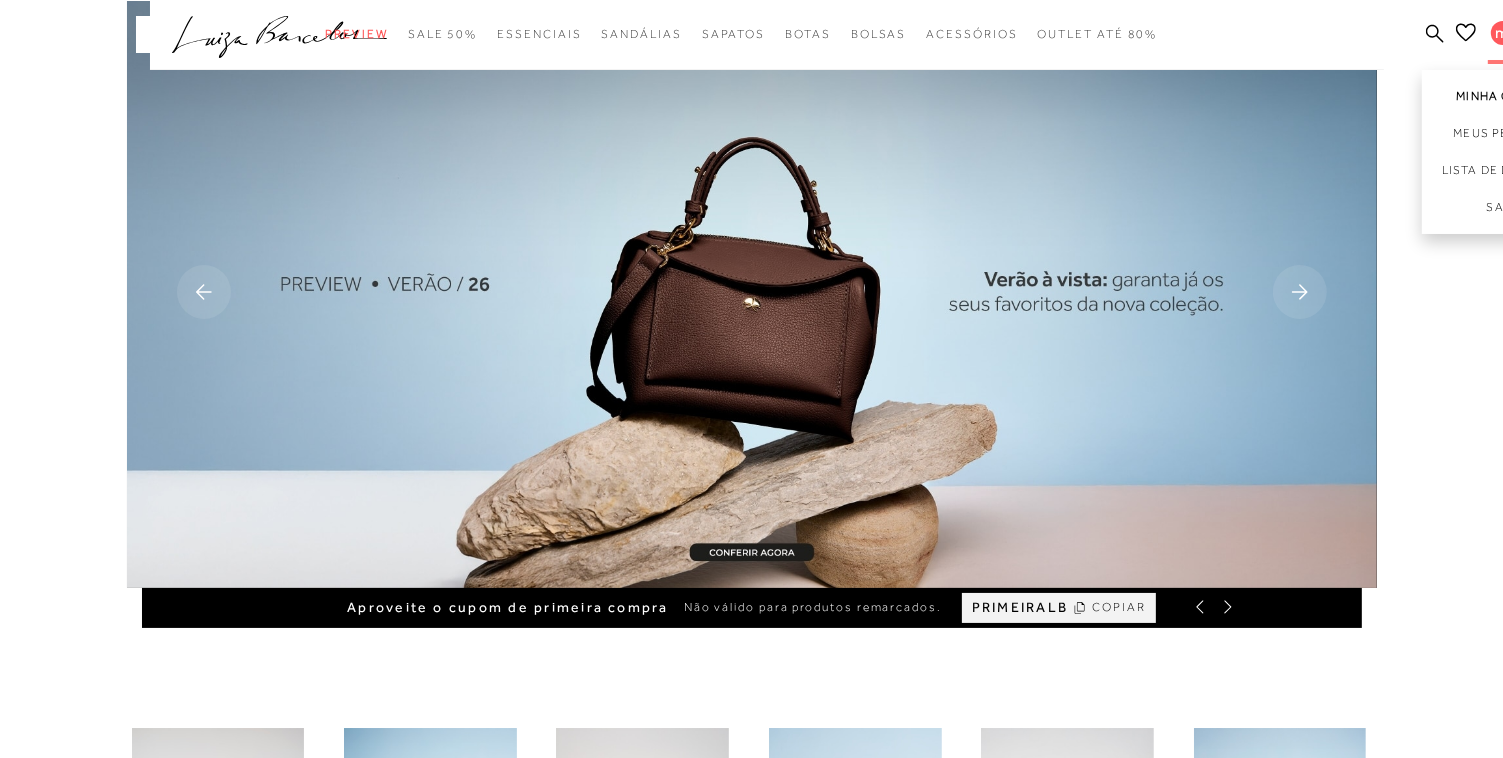 click on "Minha Conta" at bounding box center (1502, 92) 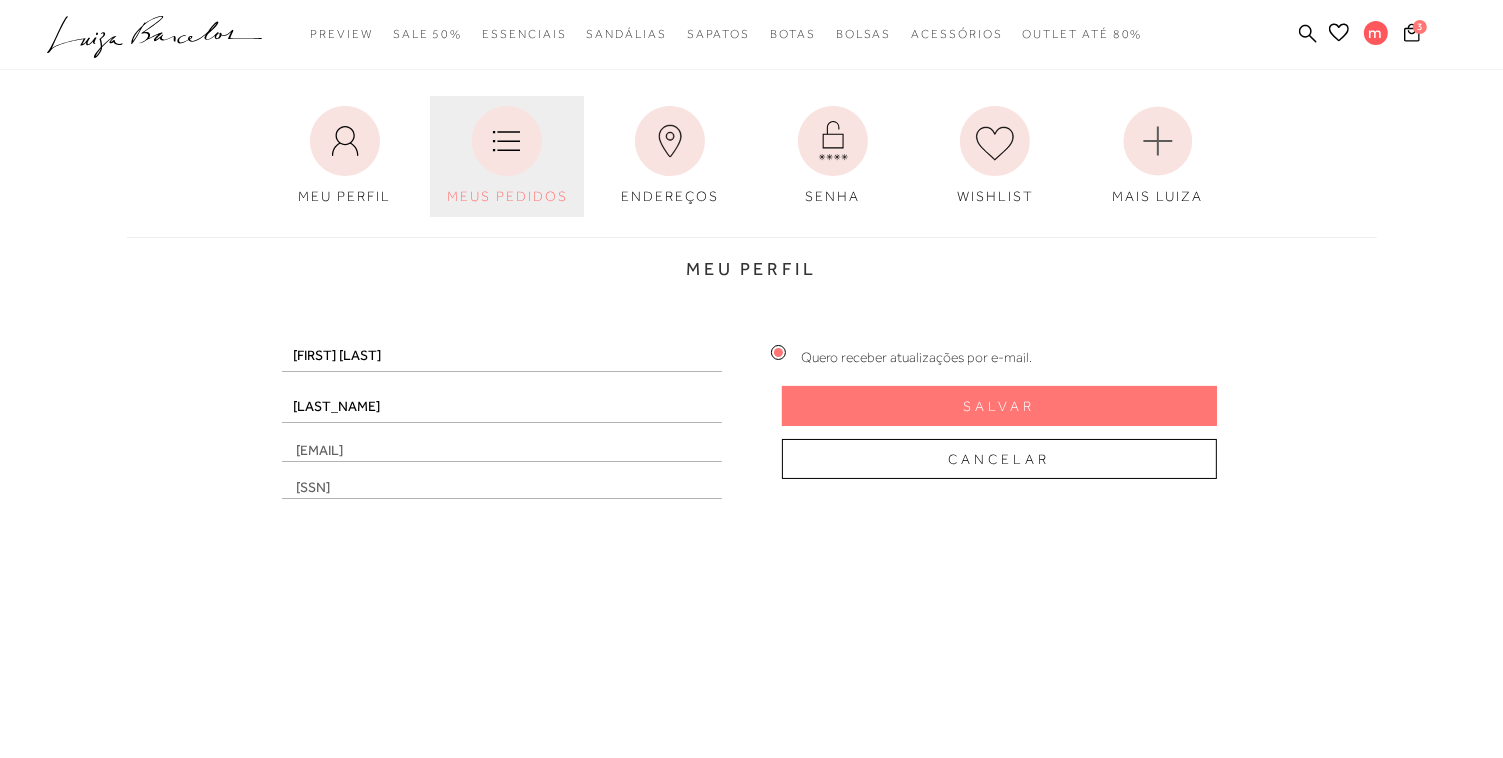click 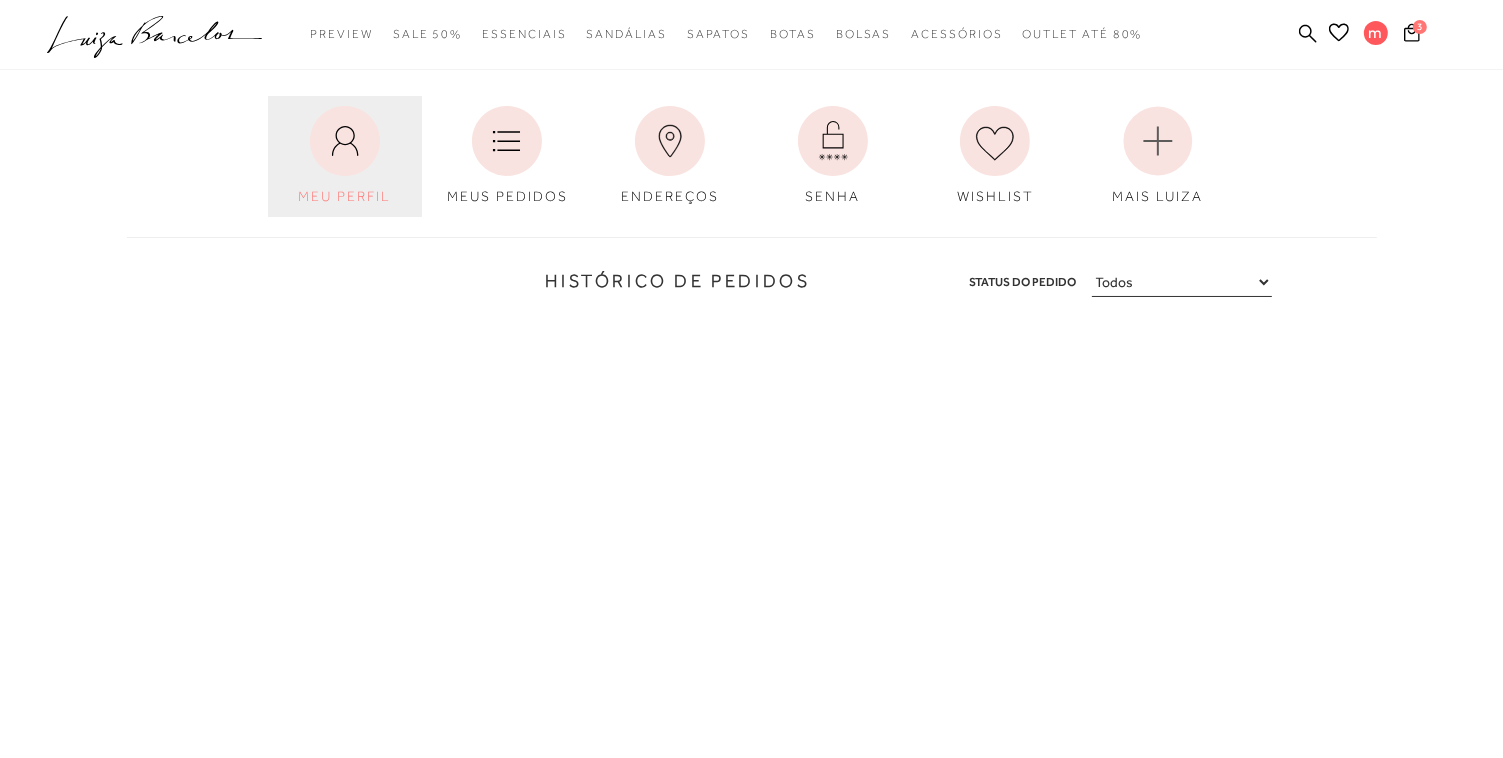 click 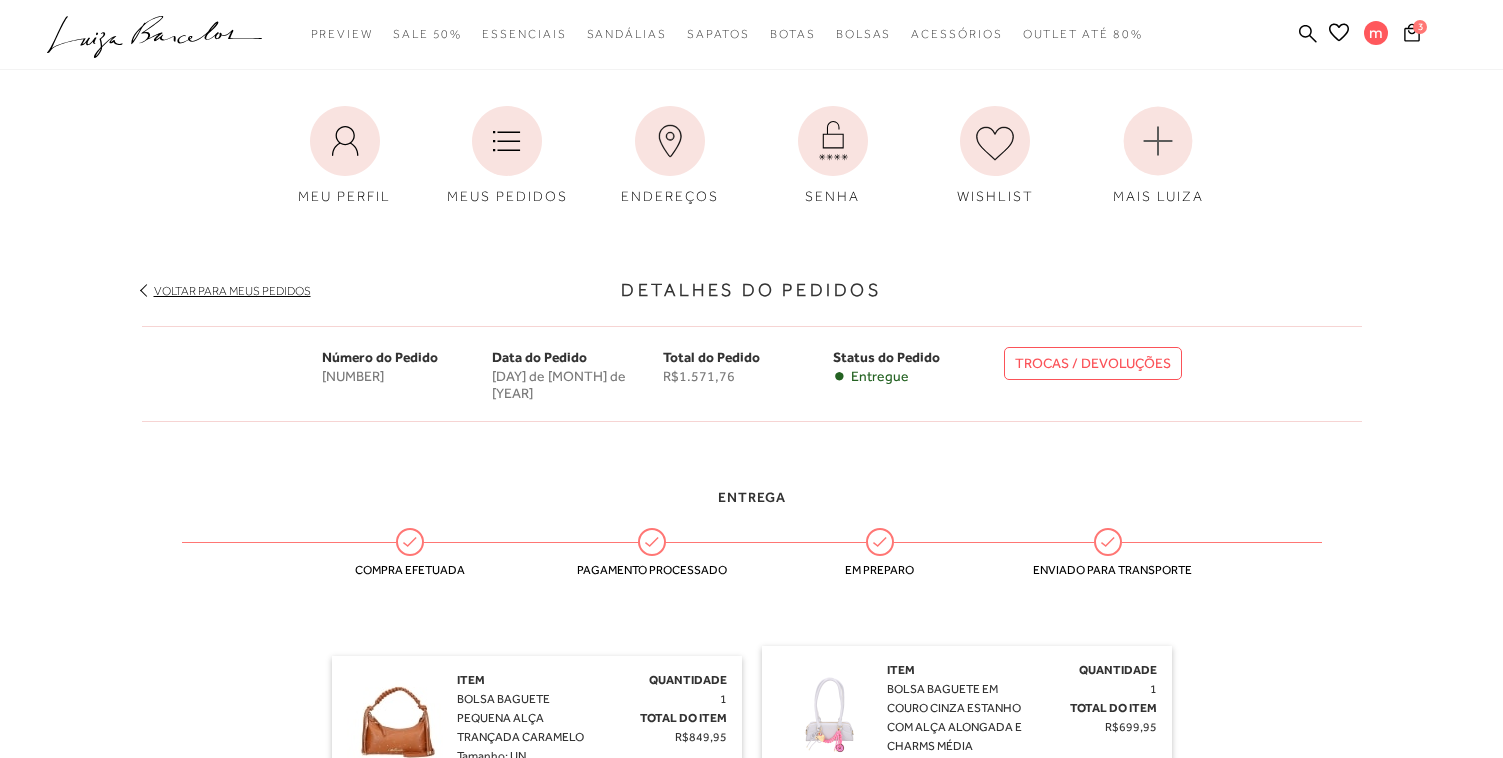 scroll, scrollTop: 0, scrollLeft: 0, axis: both 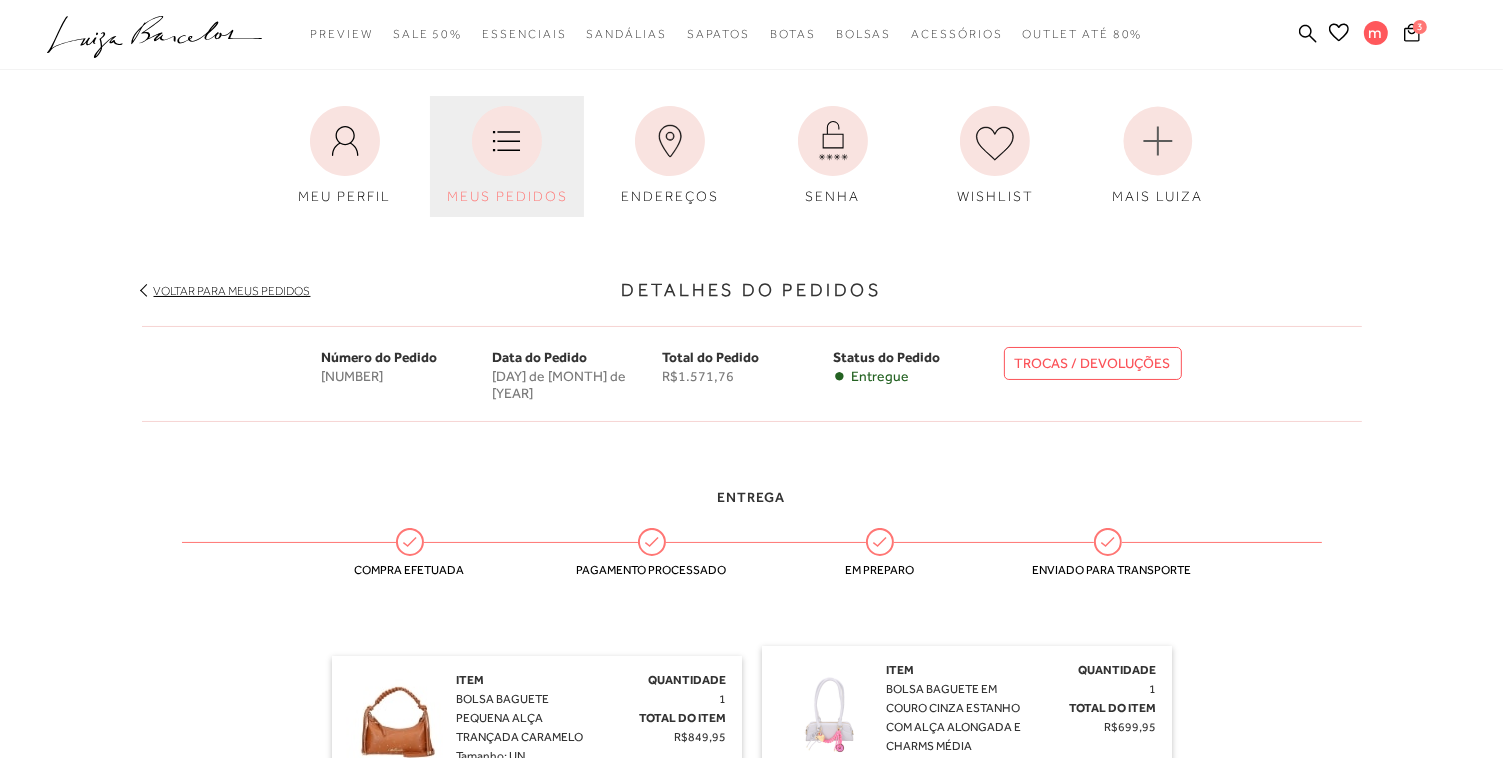 click 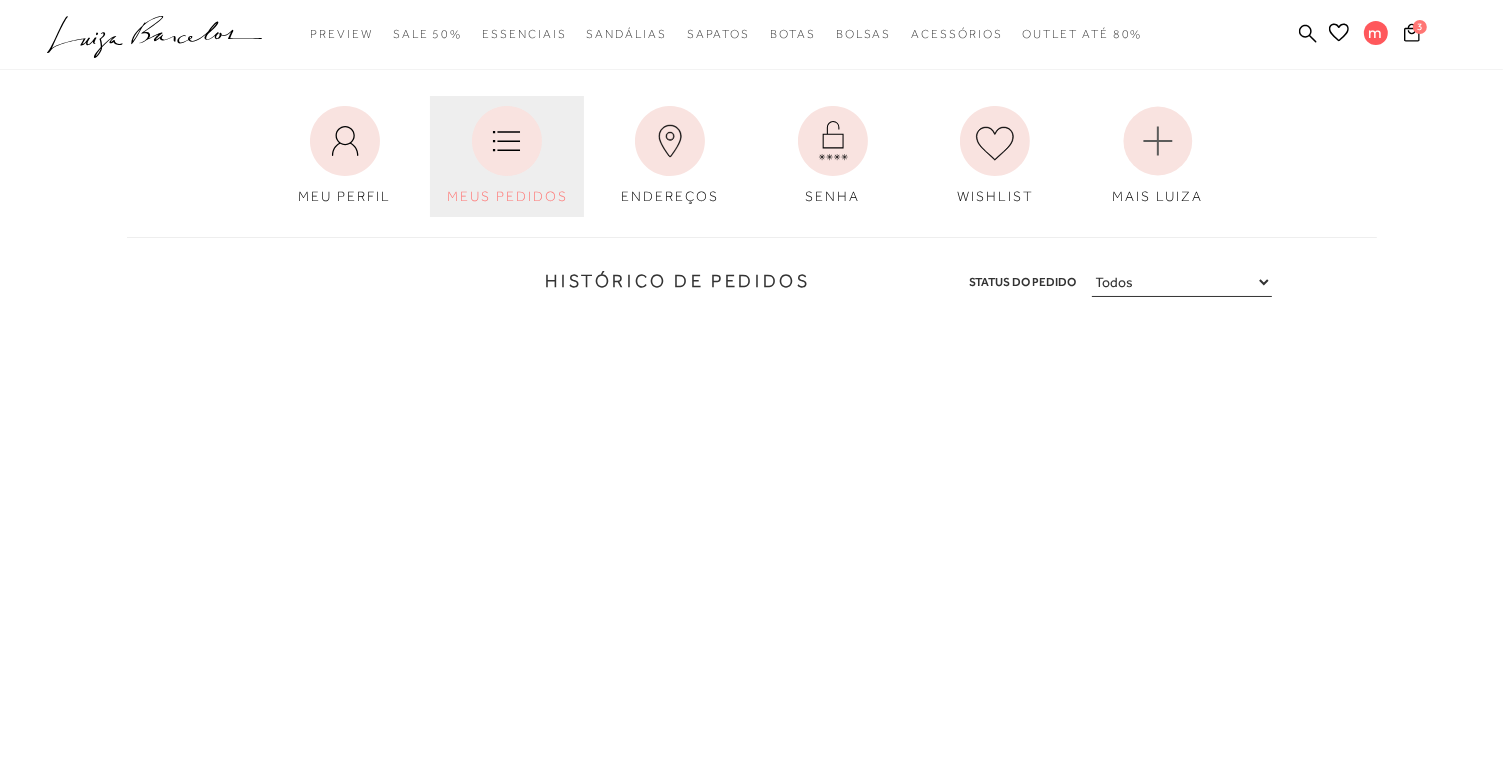 click 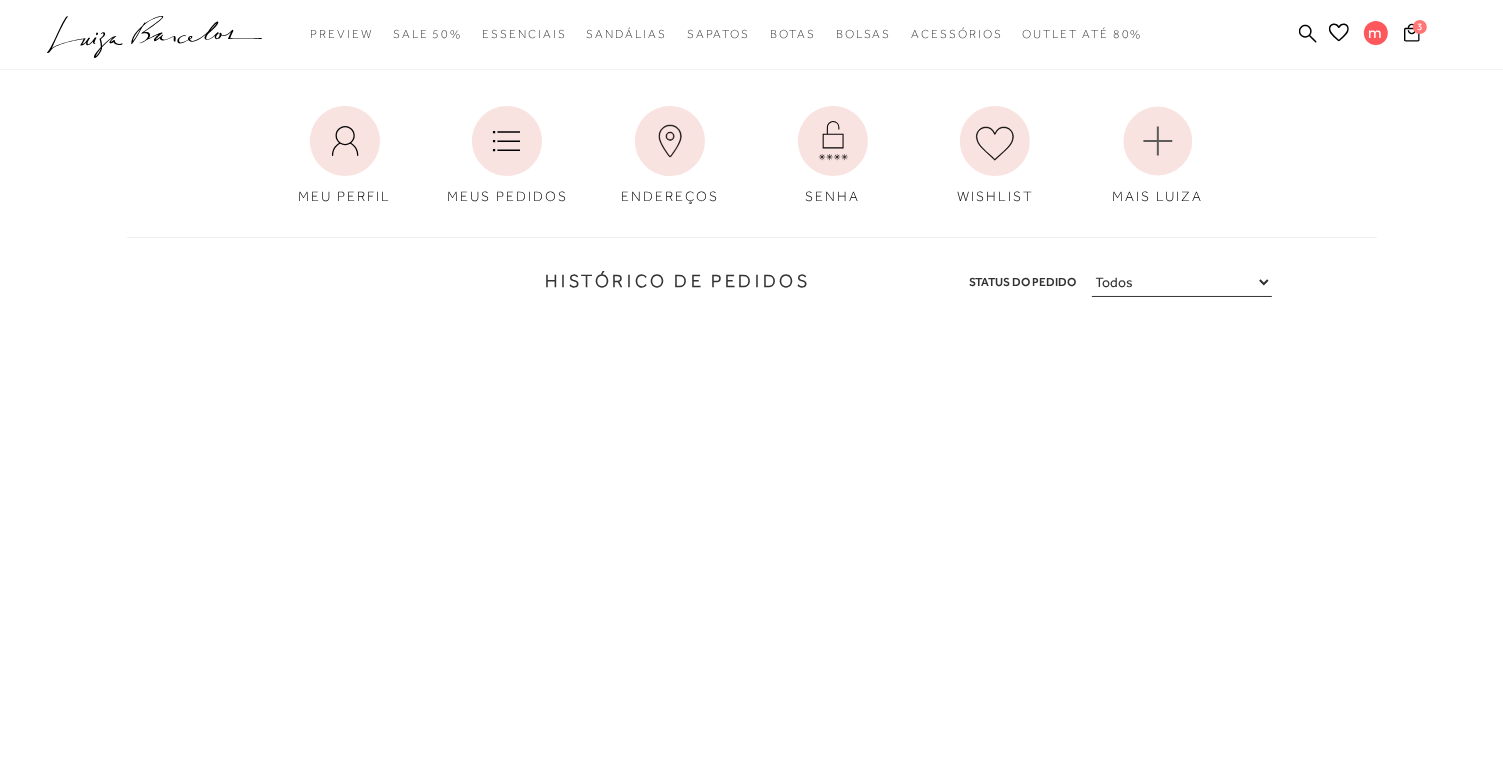 click on "Todos Aguardando Pagamento Em Processamento Entregue Cancelado" at bounding box center (1182, 282) 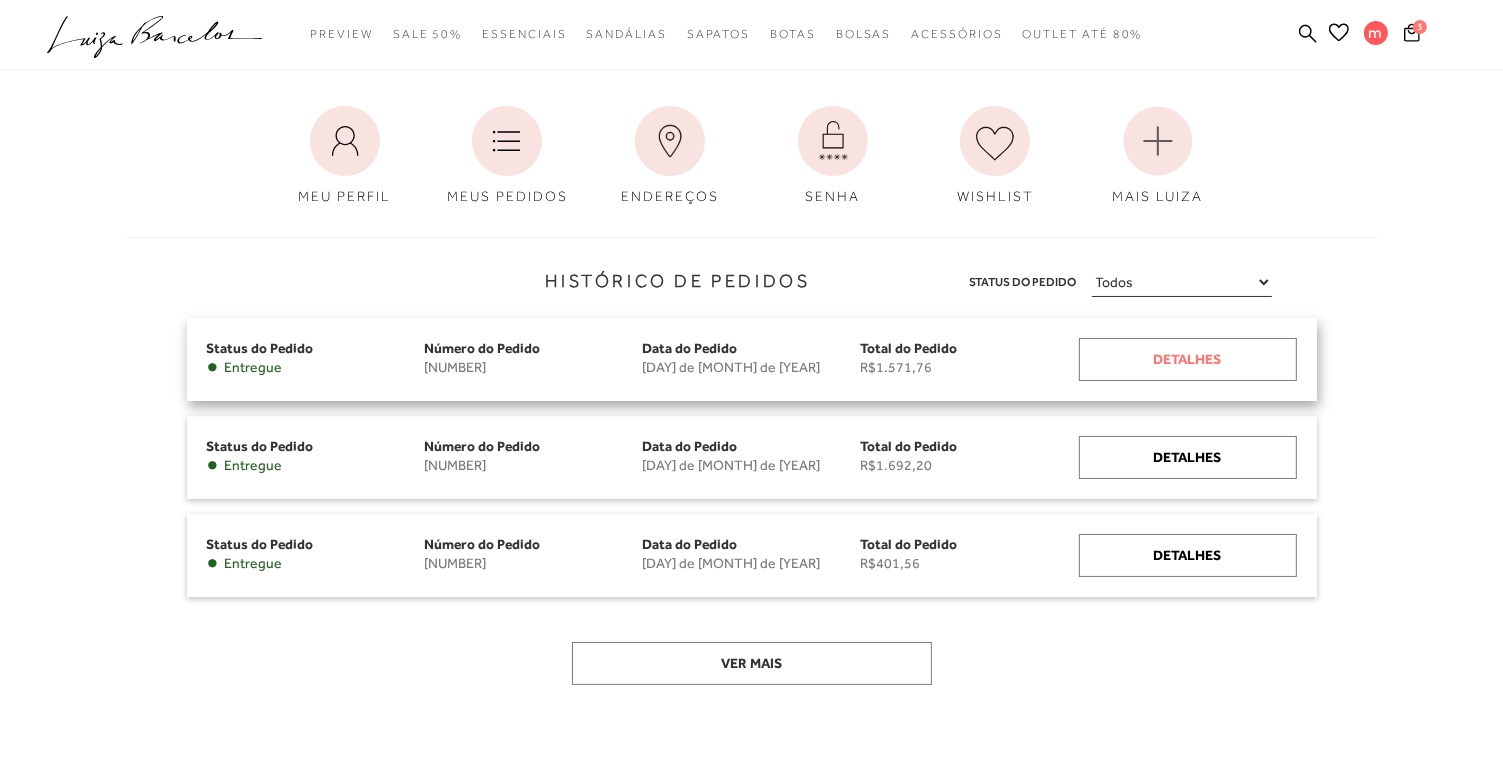 click on "Detalhes" at bounding box center [1188, 359] 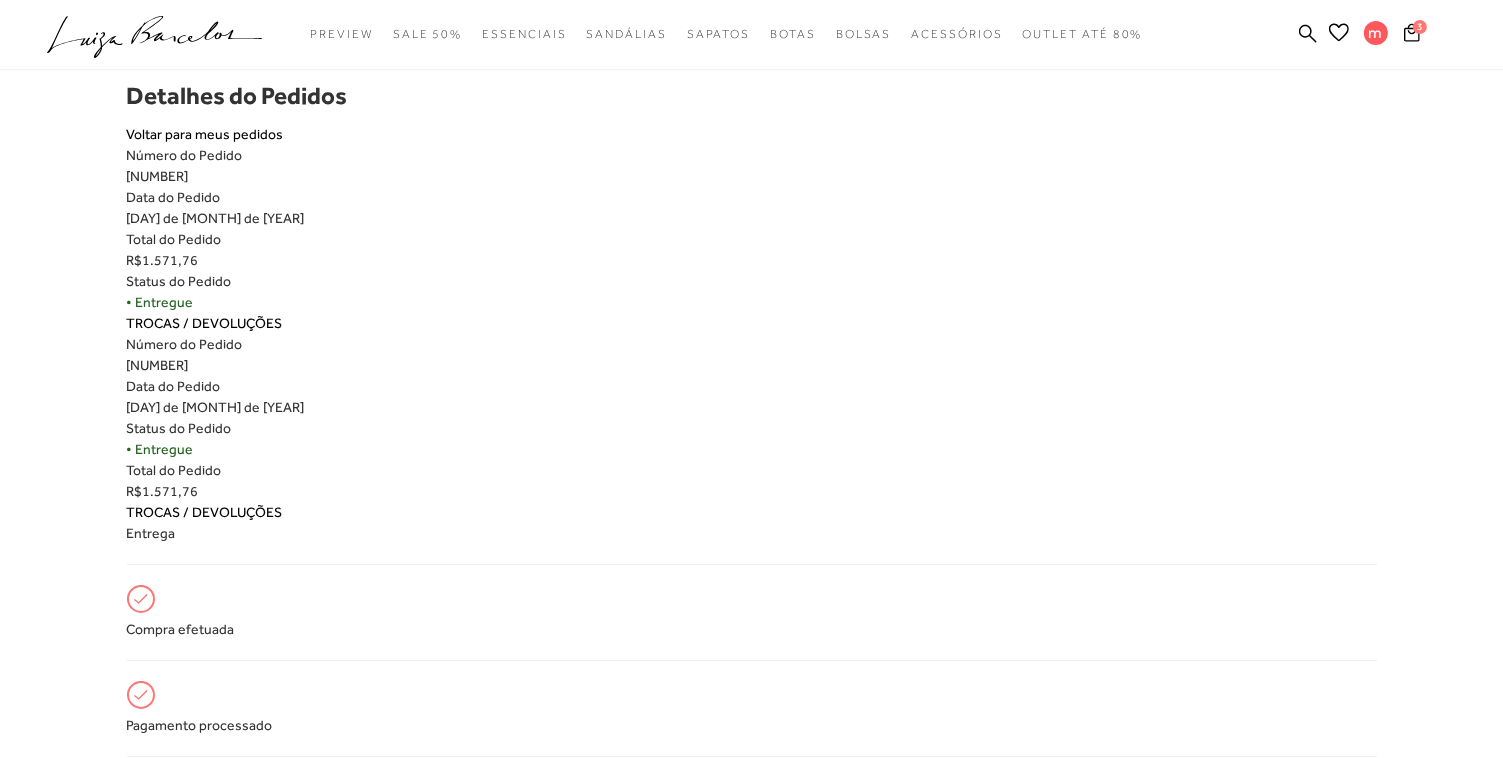 scroll, scrollTop: 80, scrollLeft: 0, axis: vertical 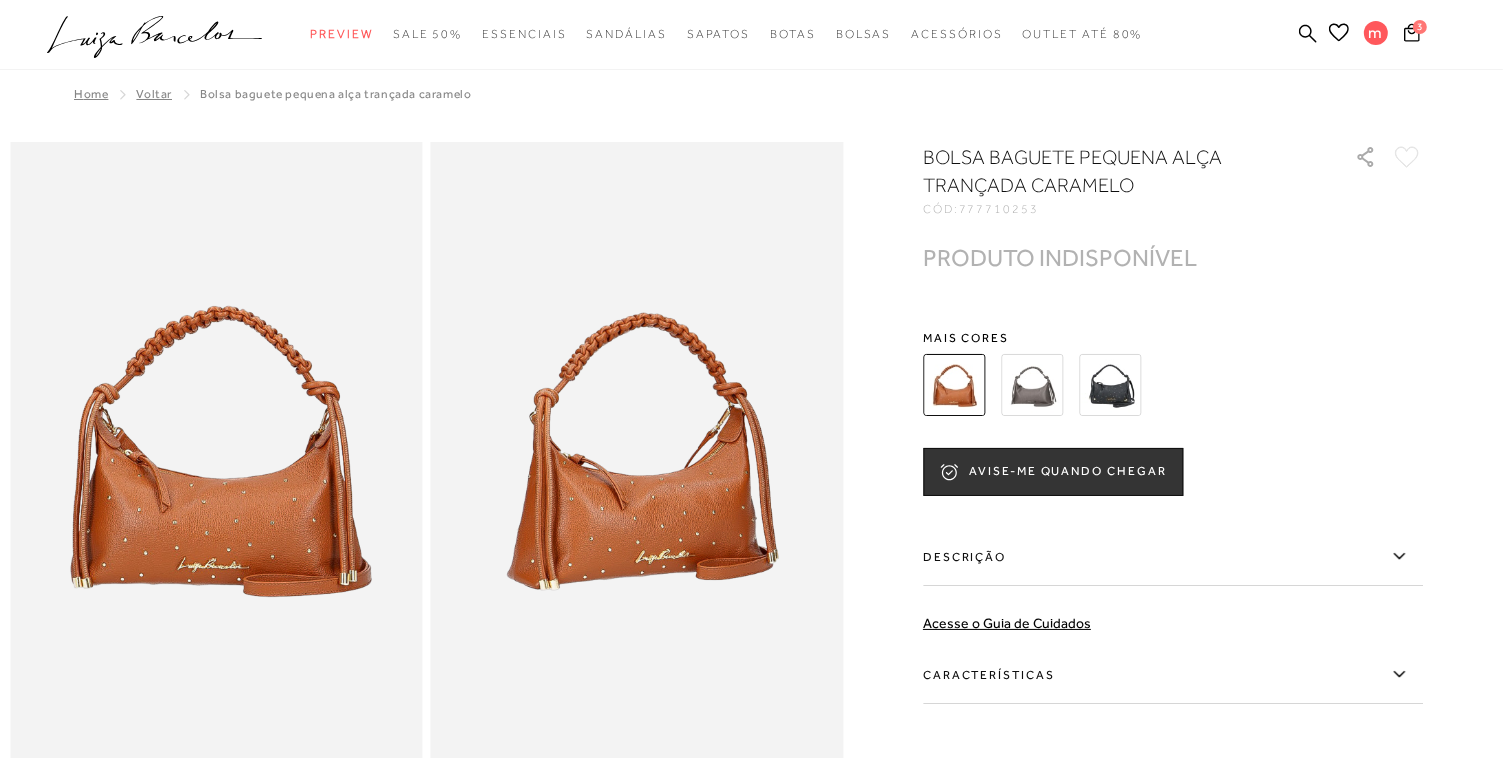 click at bounding box center (1032, 385) 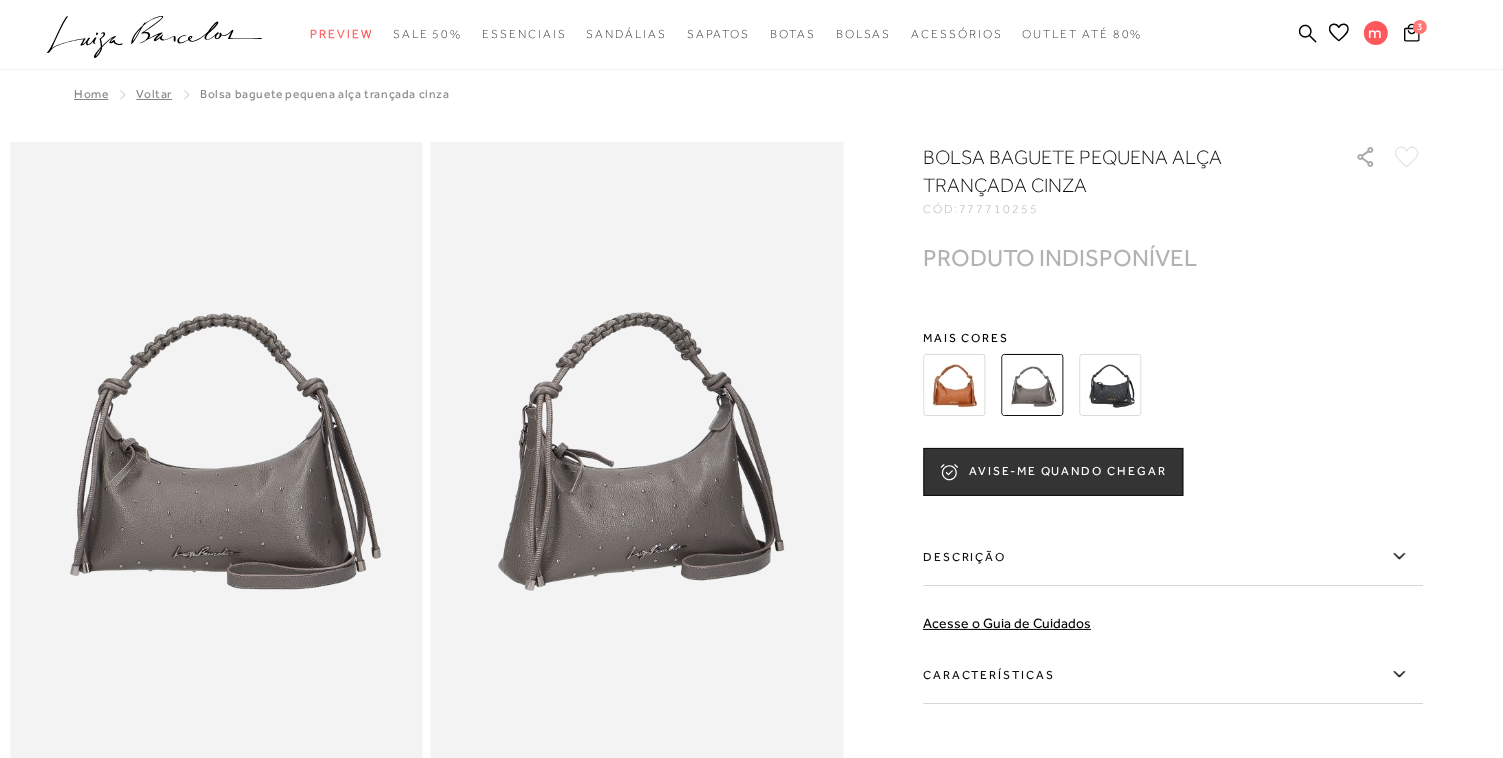 scroll, scrollTop: 0, scrollLeft: 0, axis: both 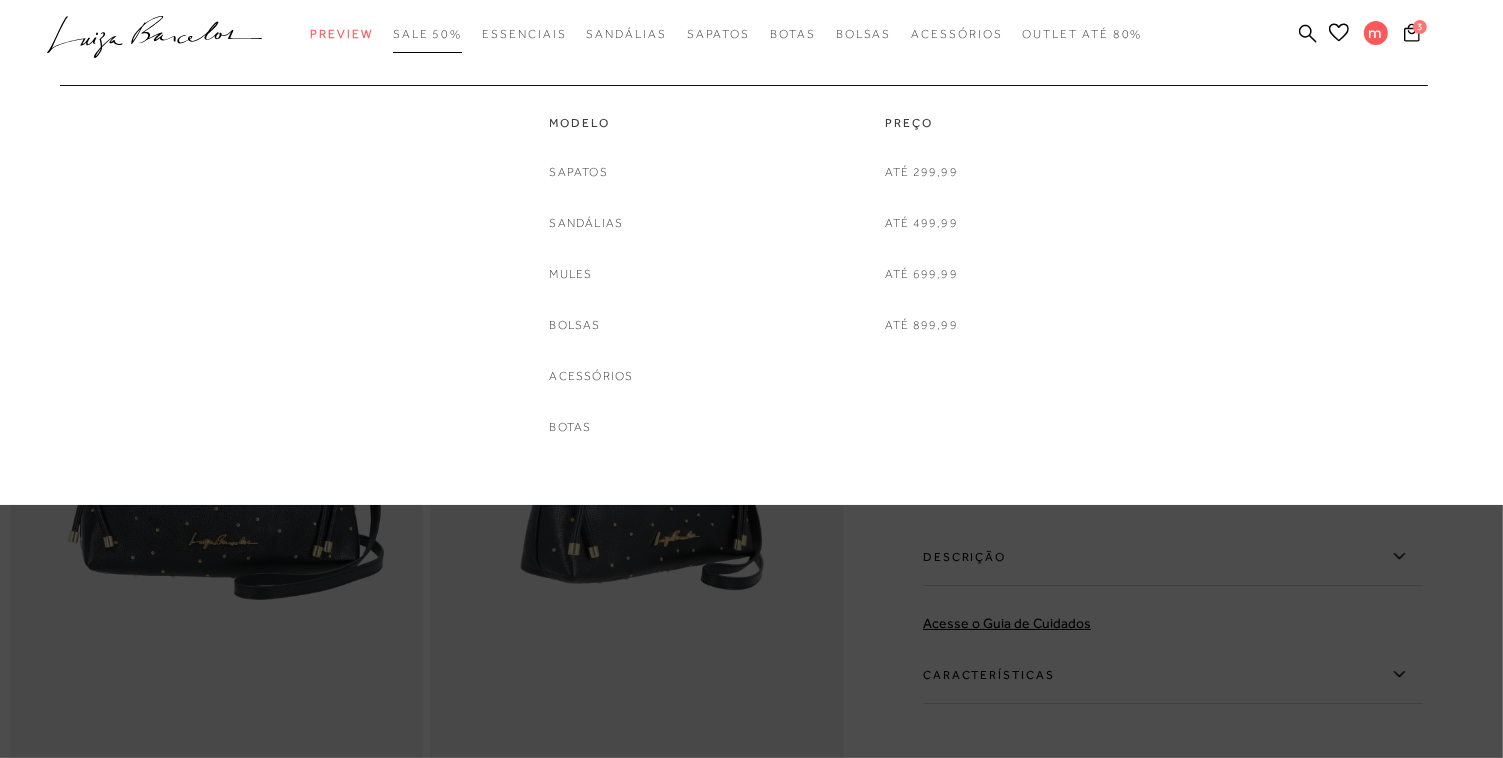 drag, startPoint x: 431, startPoint y: 40, endPoint x: 429, endPoint y: 51, distance: 11.18034 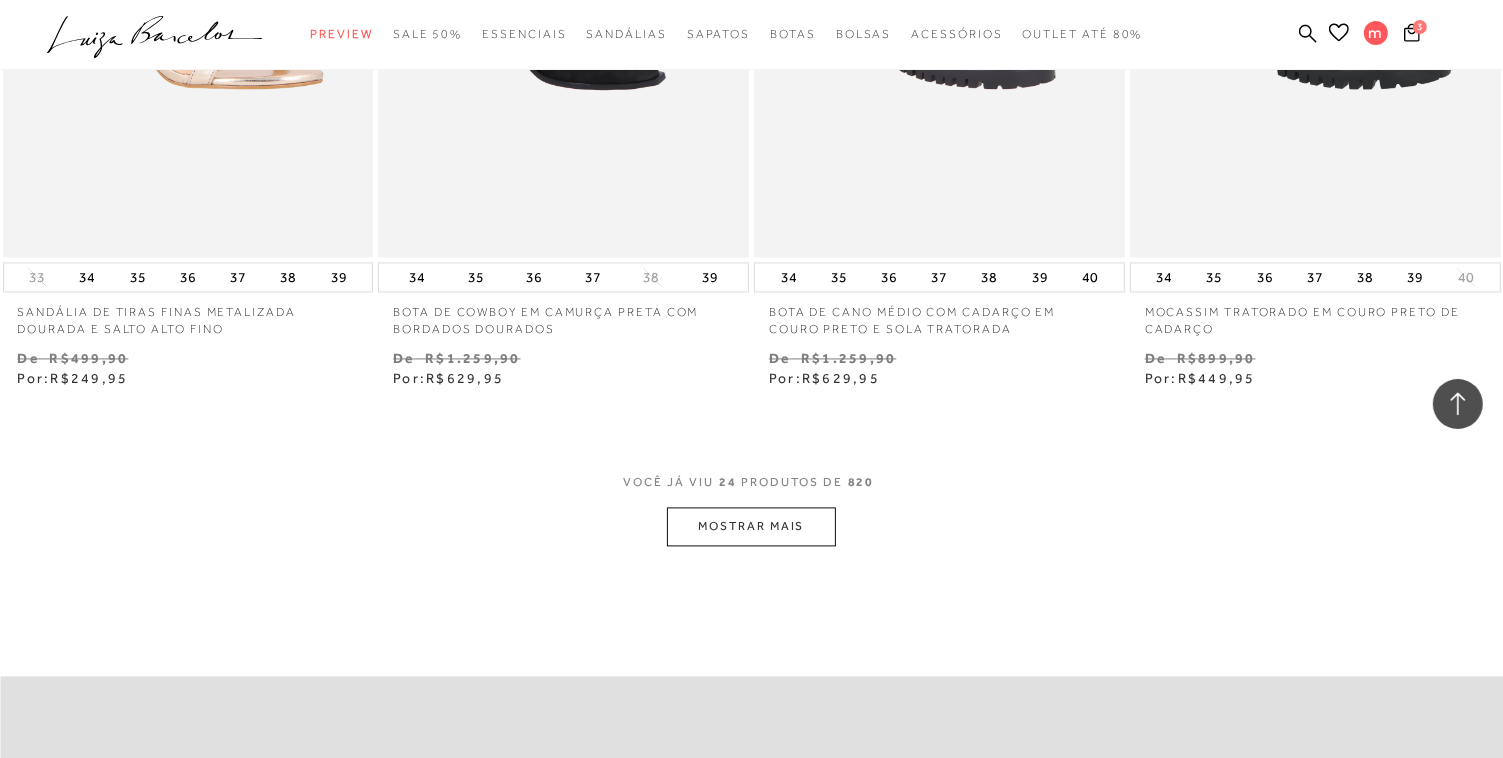 scroll, scrollTop: 4000, scrollLeft: 0, axis: vertical 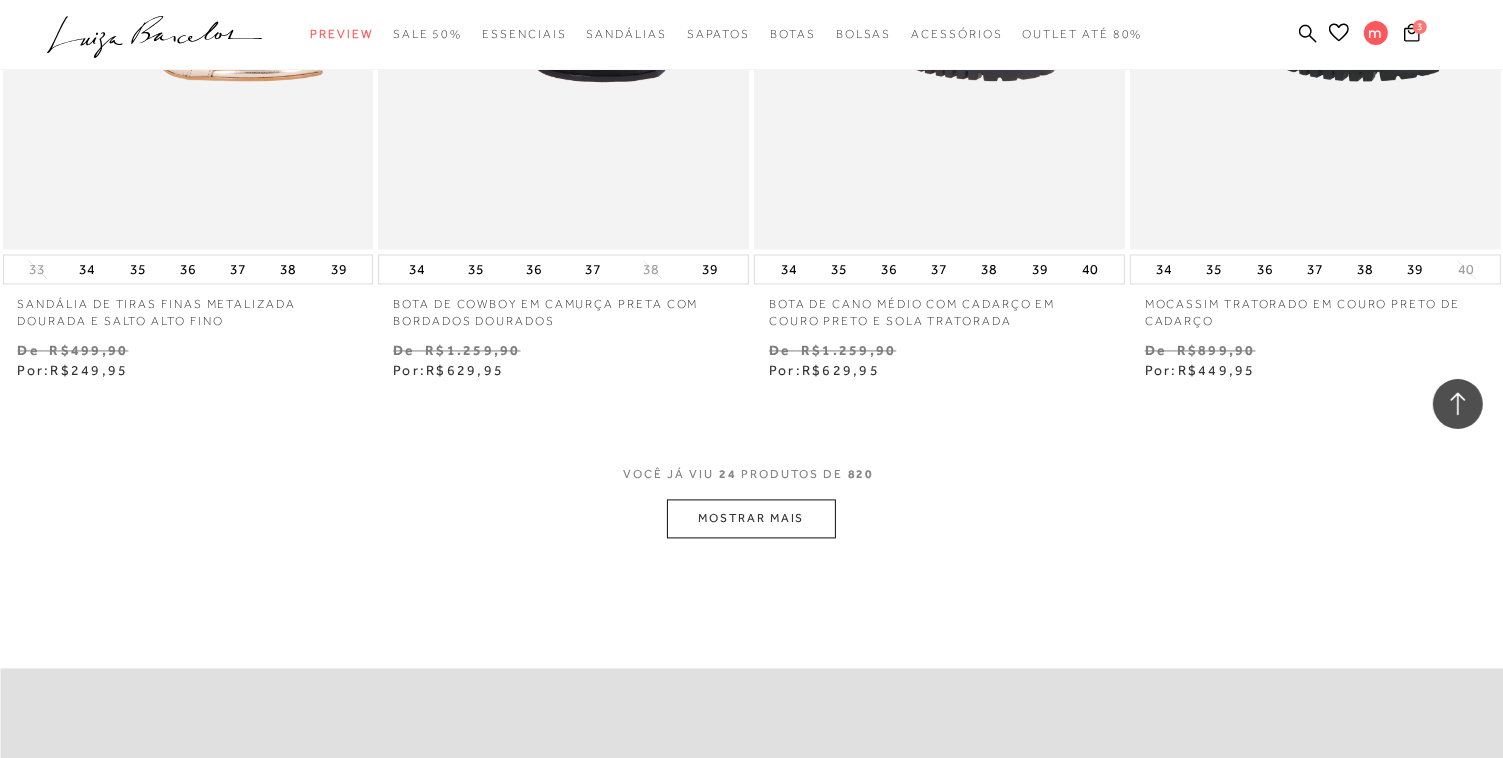 click on "MOSTRAR MAIS" at bounding box center [751, 518] 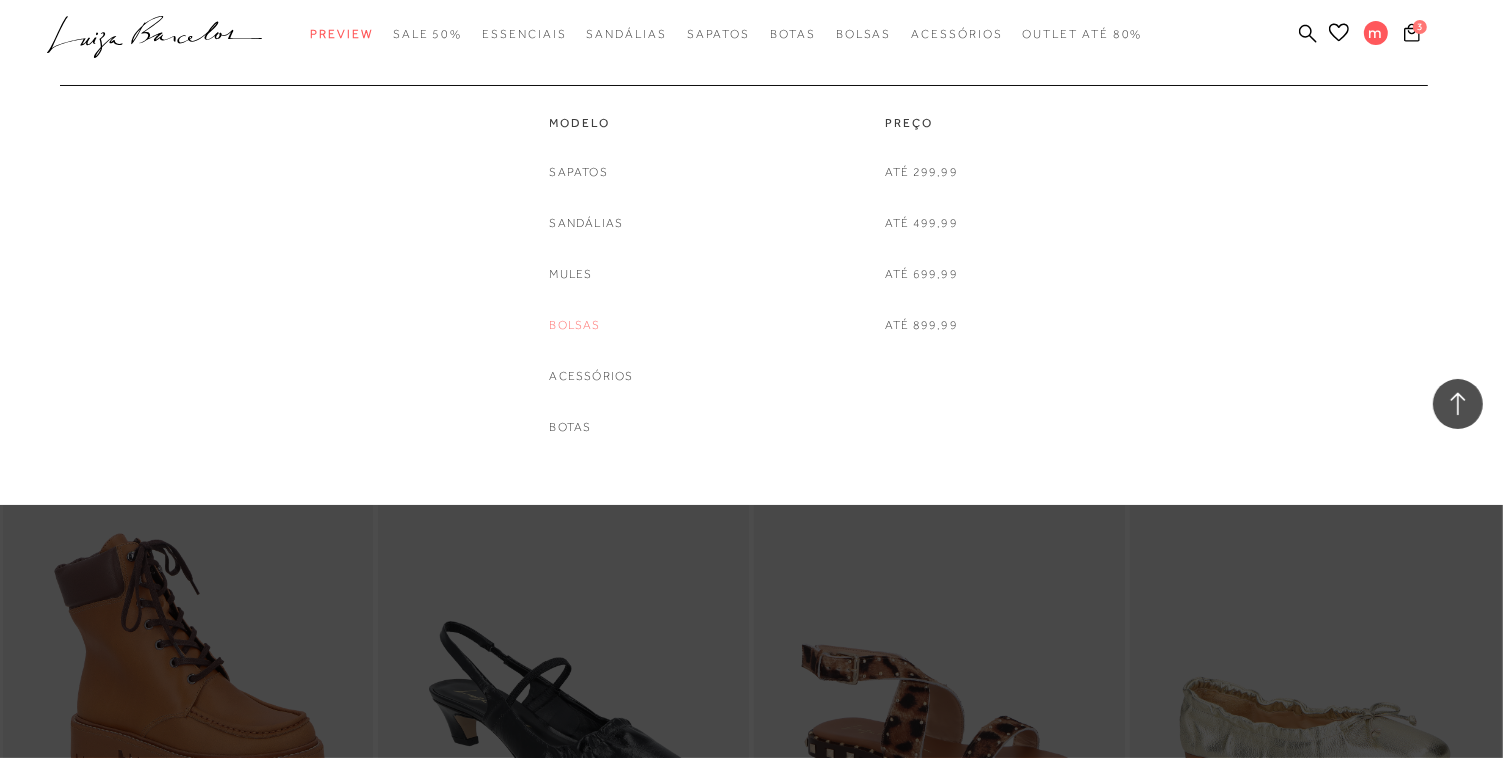 click on "Bolsas" at bounding box center [575, 325] 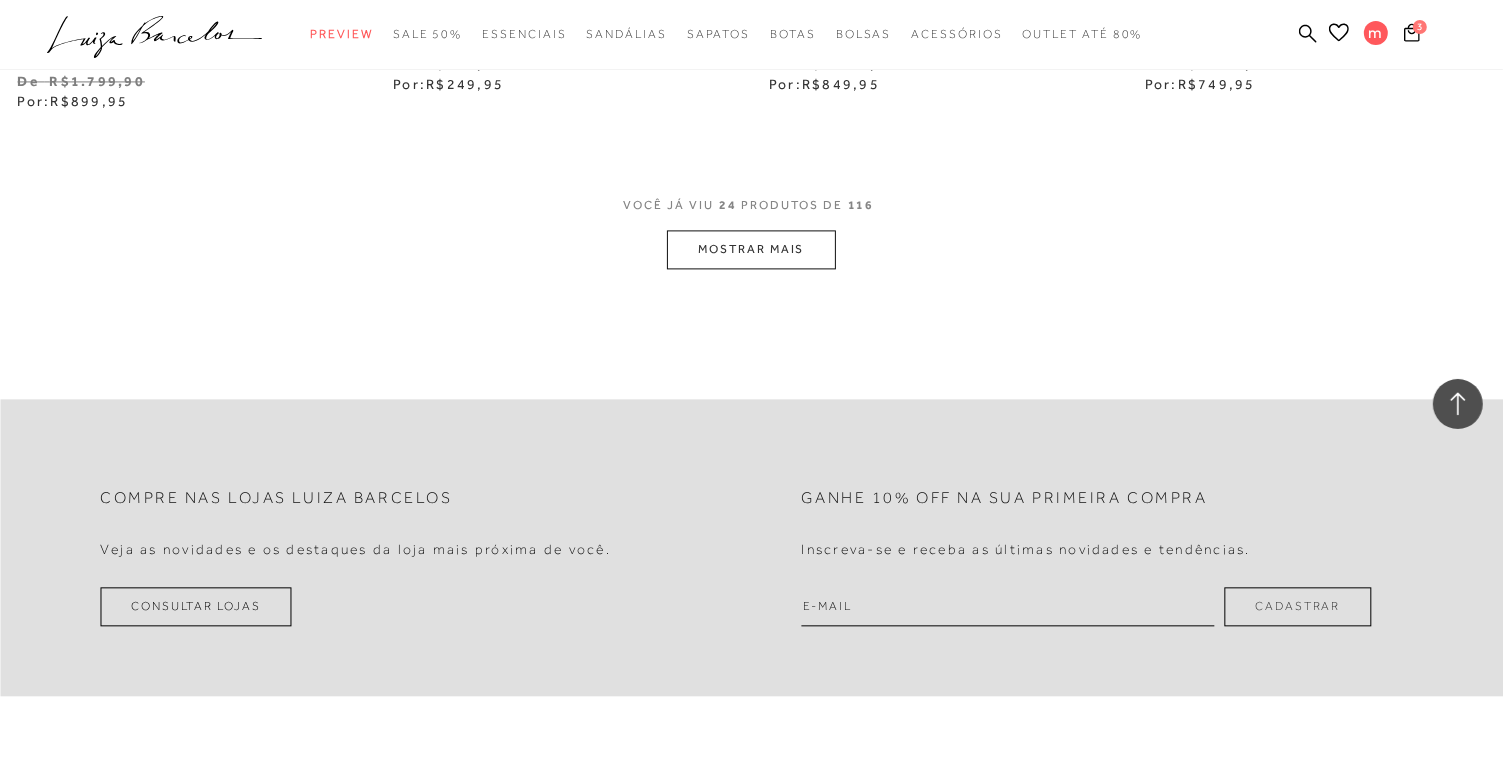 scroll, scrollTop: 4320, scrollLeft: 0, axis: vertical 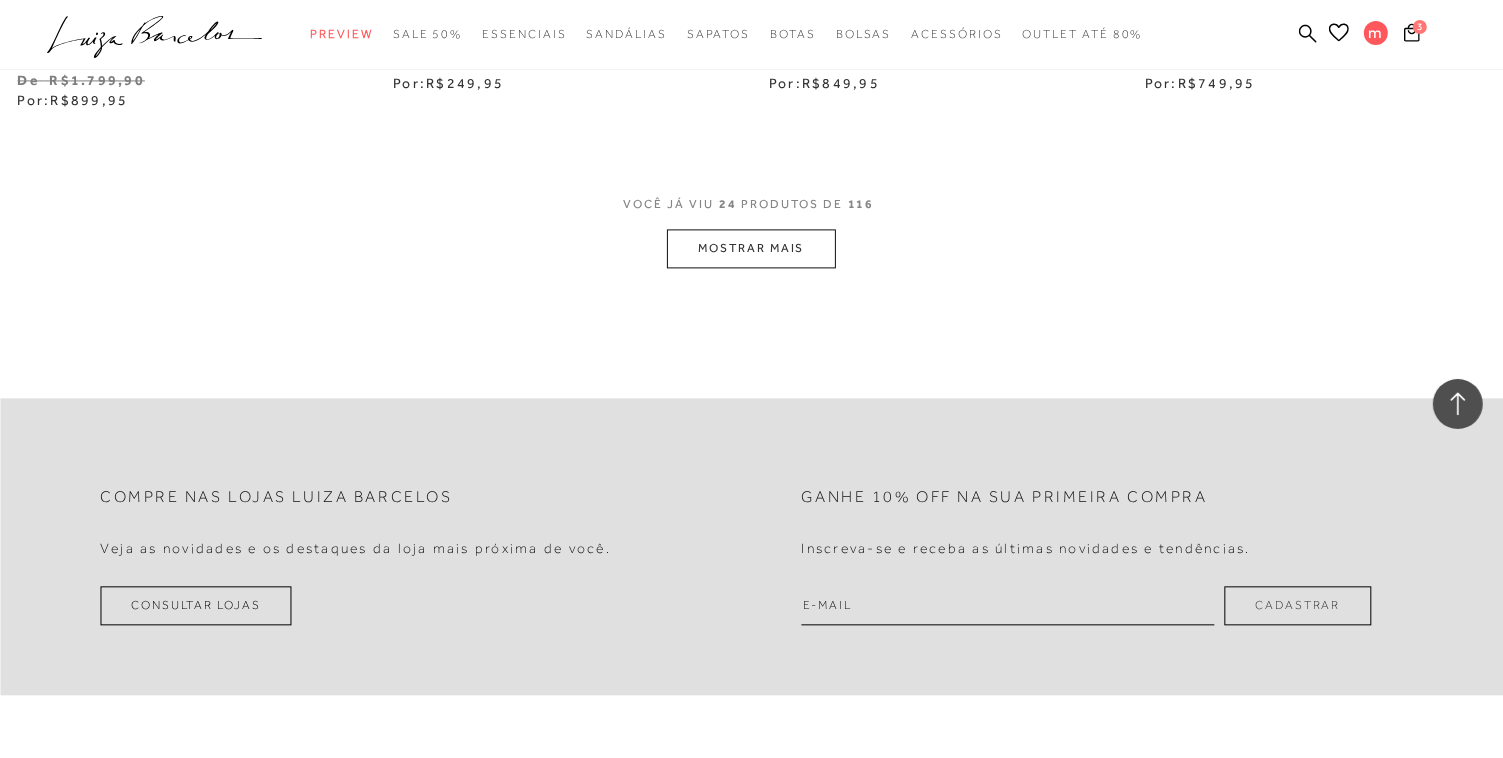 click on "MOSTRAR MAIS" at bounding box center [751, 248] 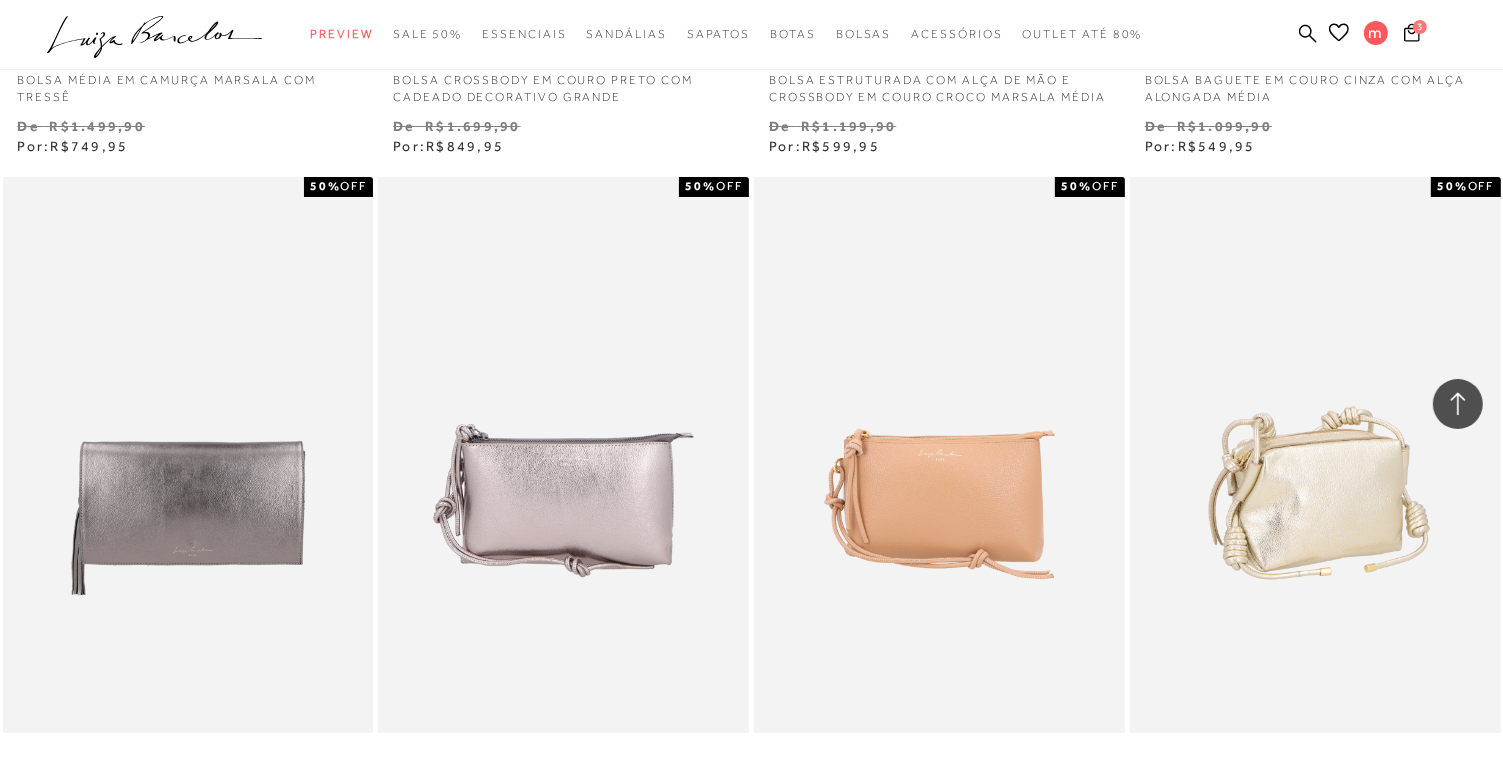scroll, scrollTop: 7200, scrollLeft: 0, axis: vertical 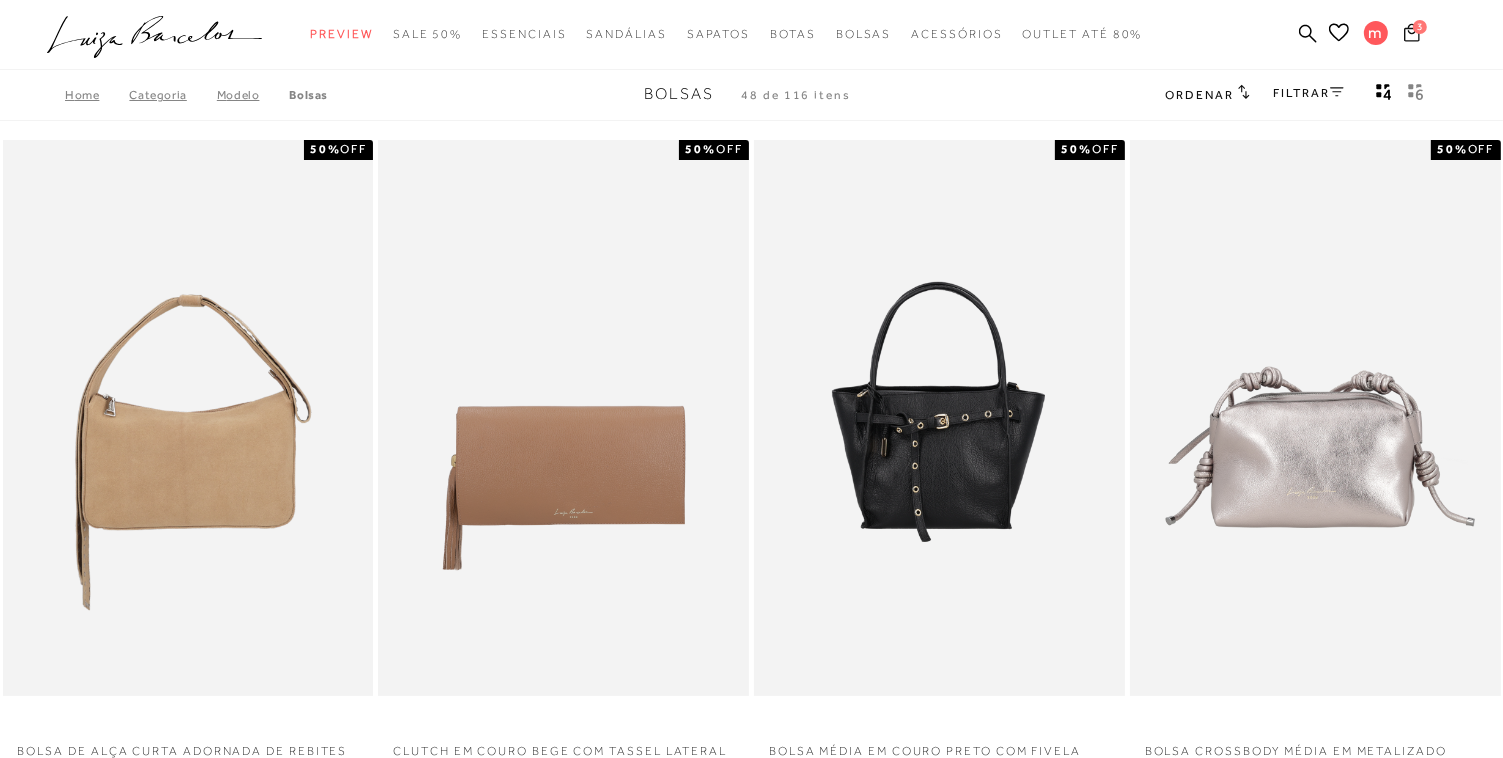 click 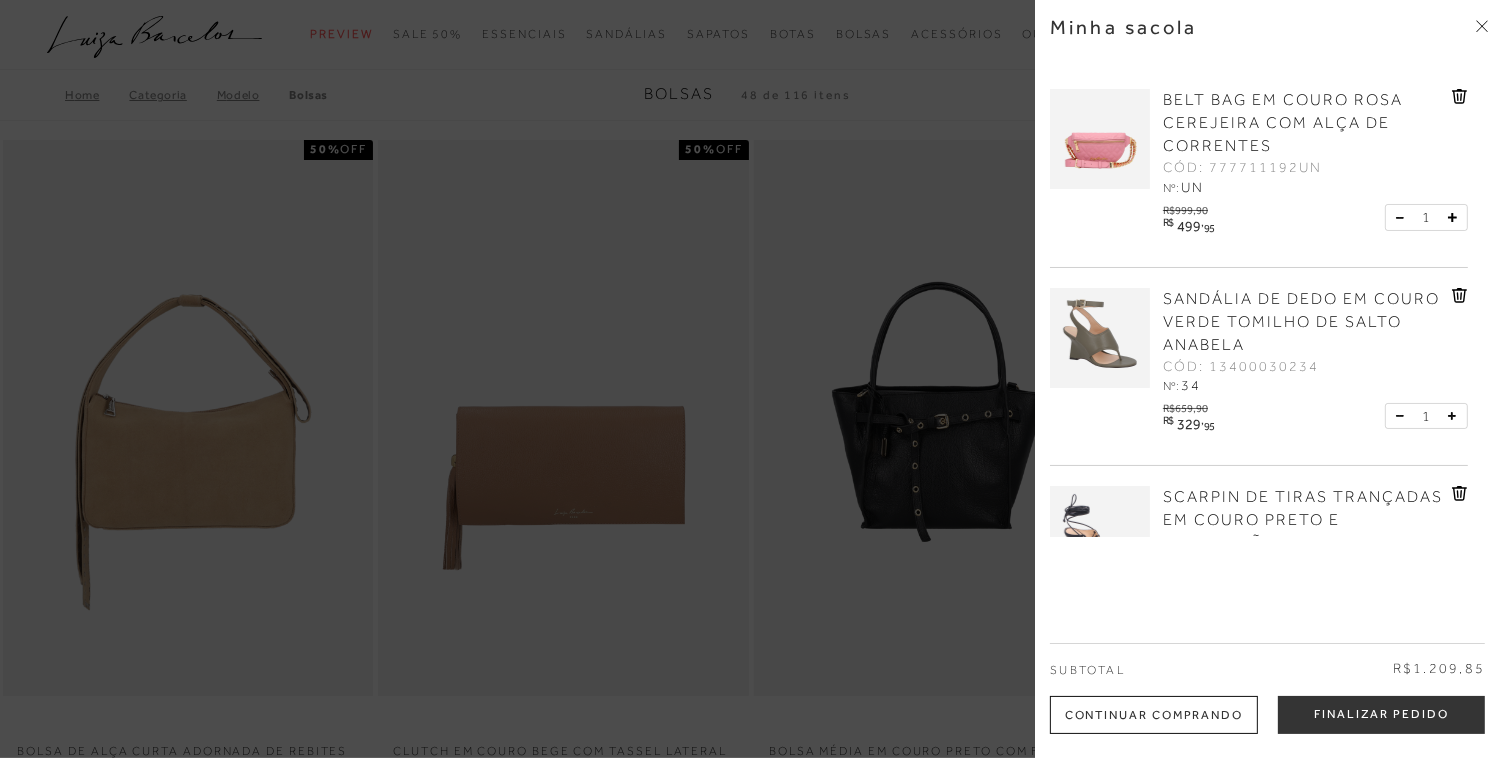 click 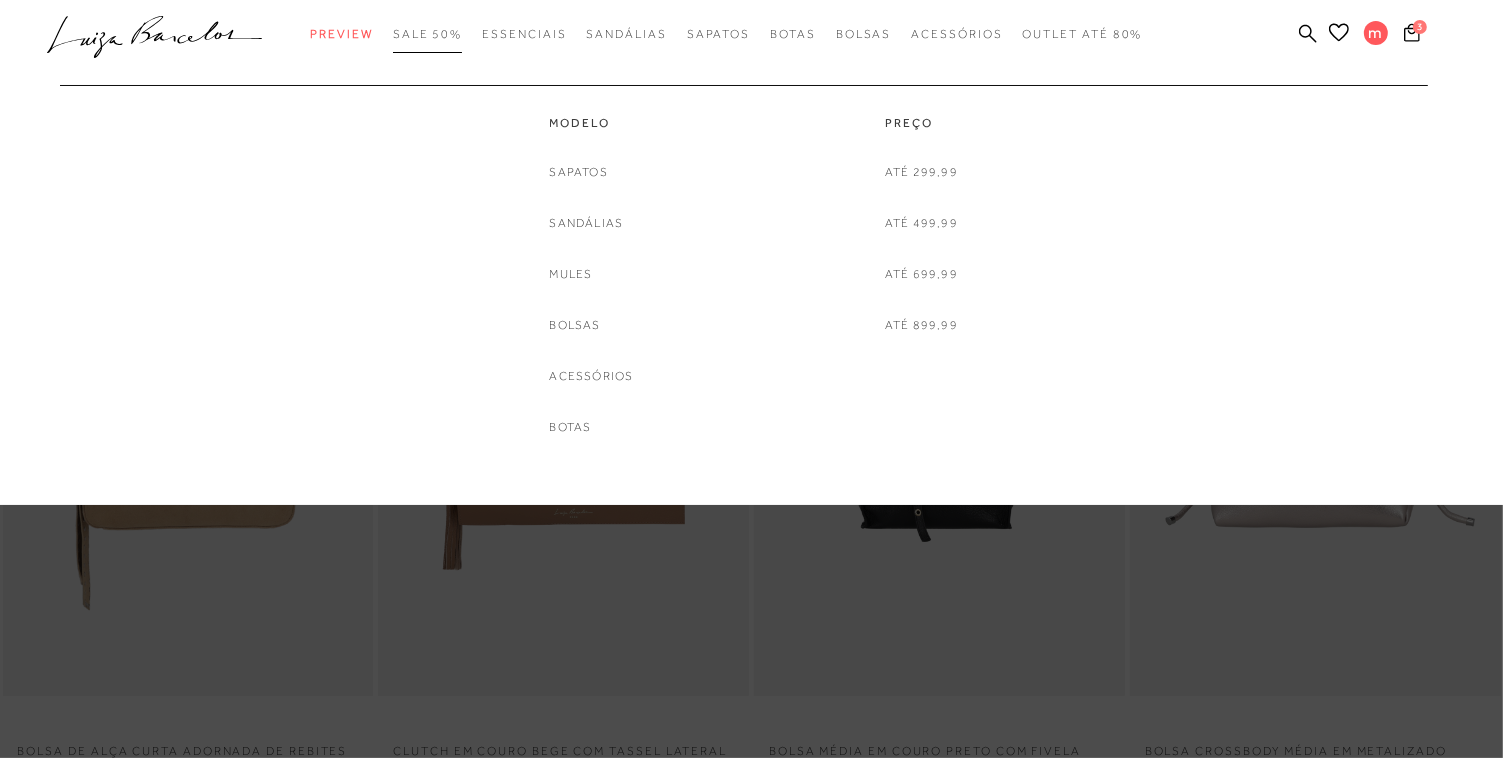click on "SALE 50%" at bounding box center (427, 34) 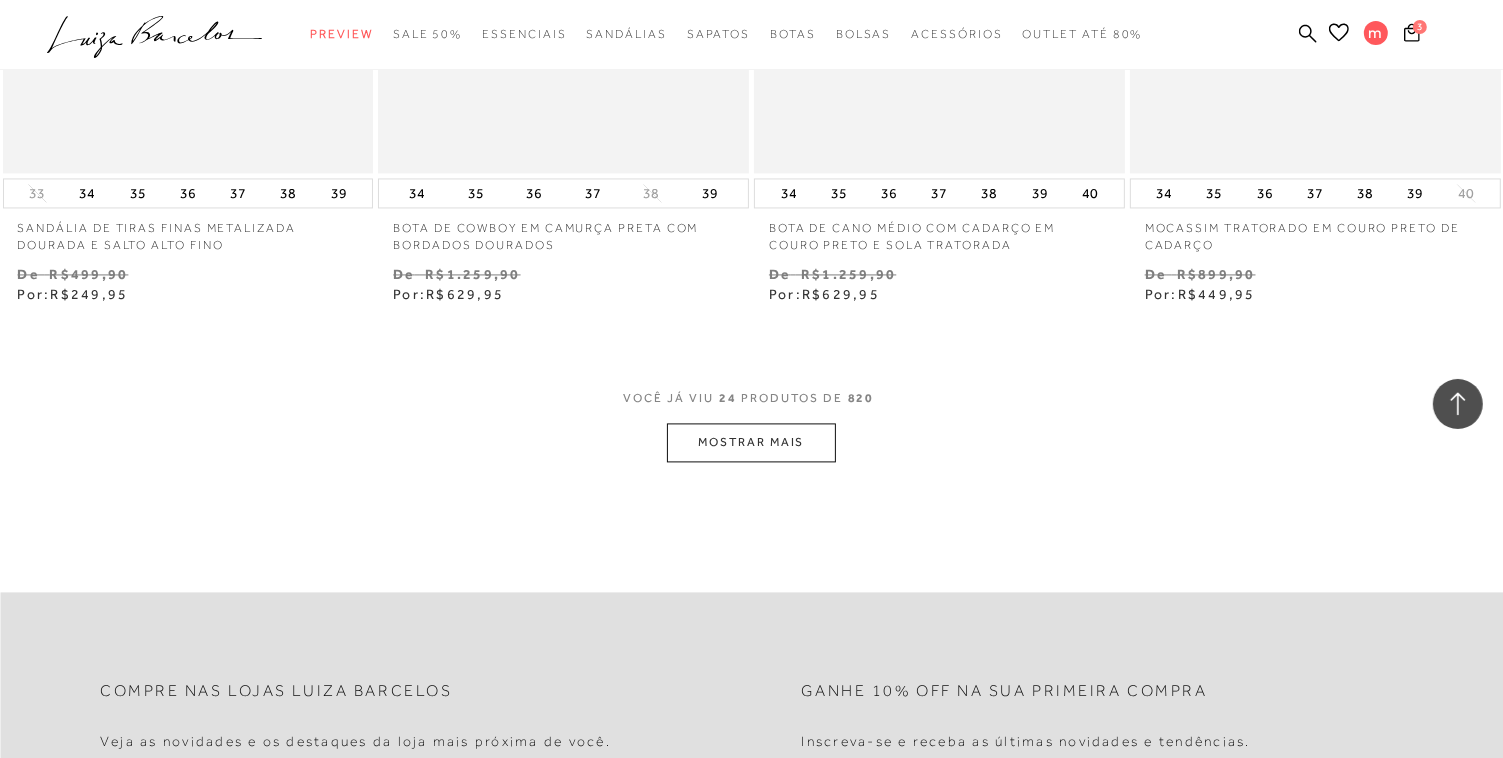 scroll, scrollTop: 4080, scrollLeft: 0, axis: vertical 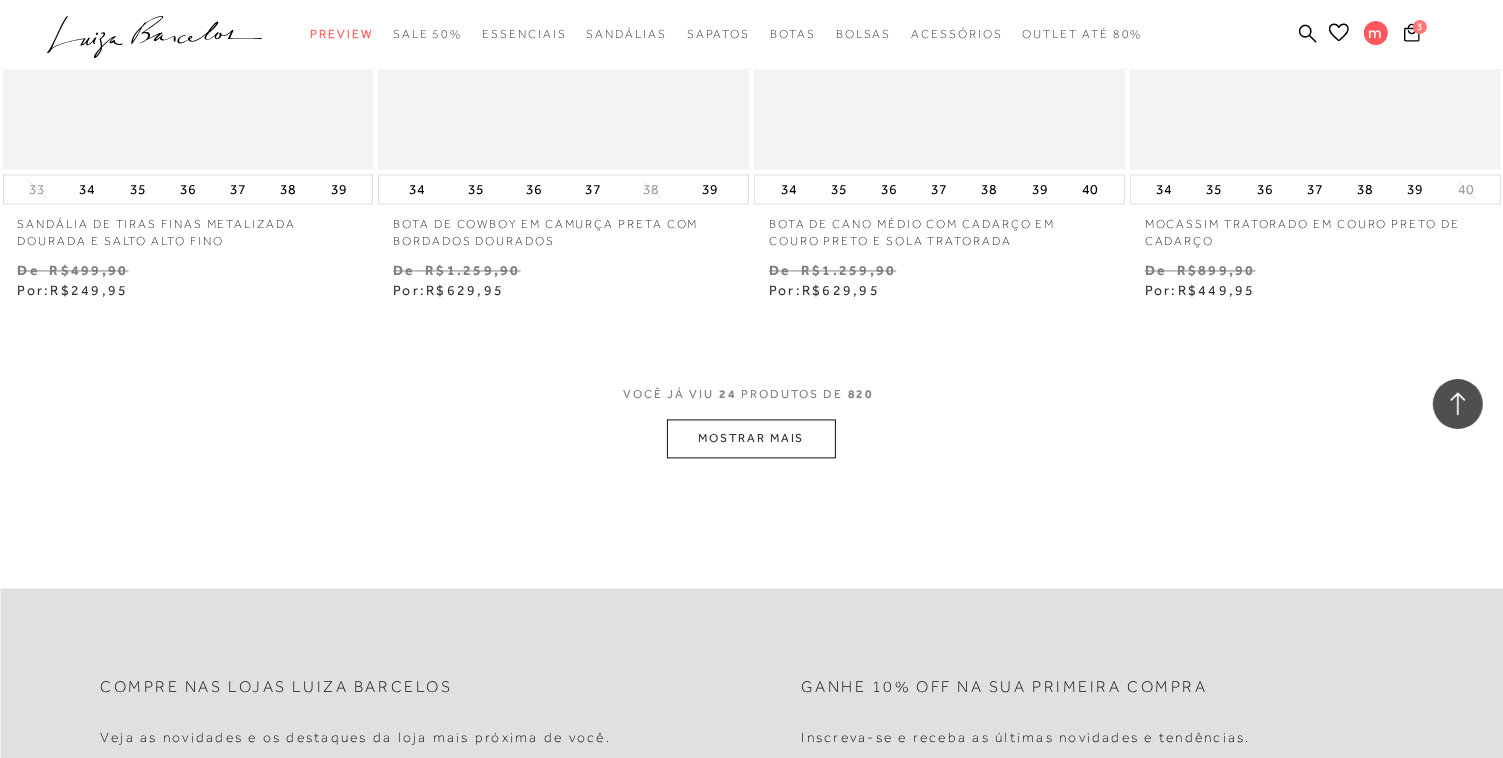 click on "MOSTRAR MAIS" at bounding box center (751, 438) 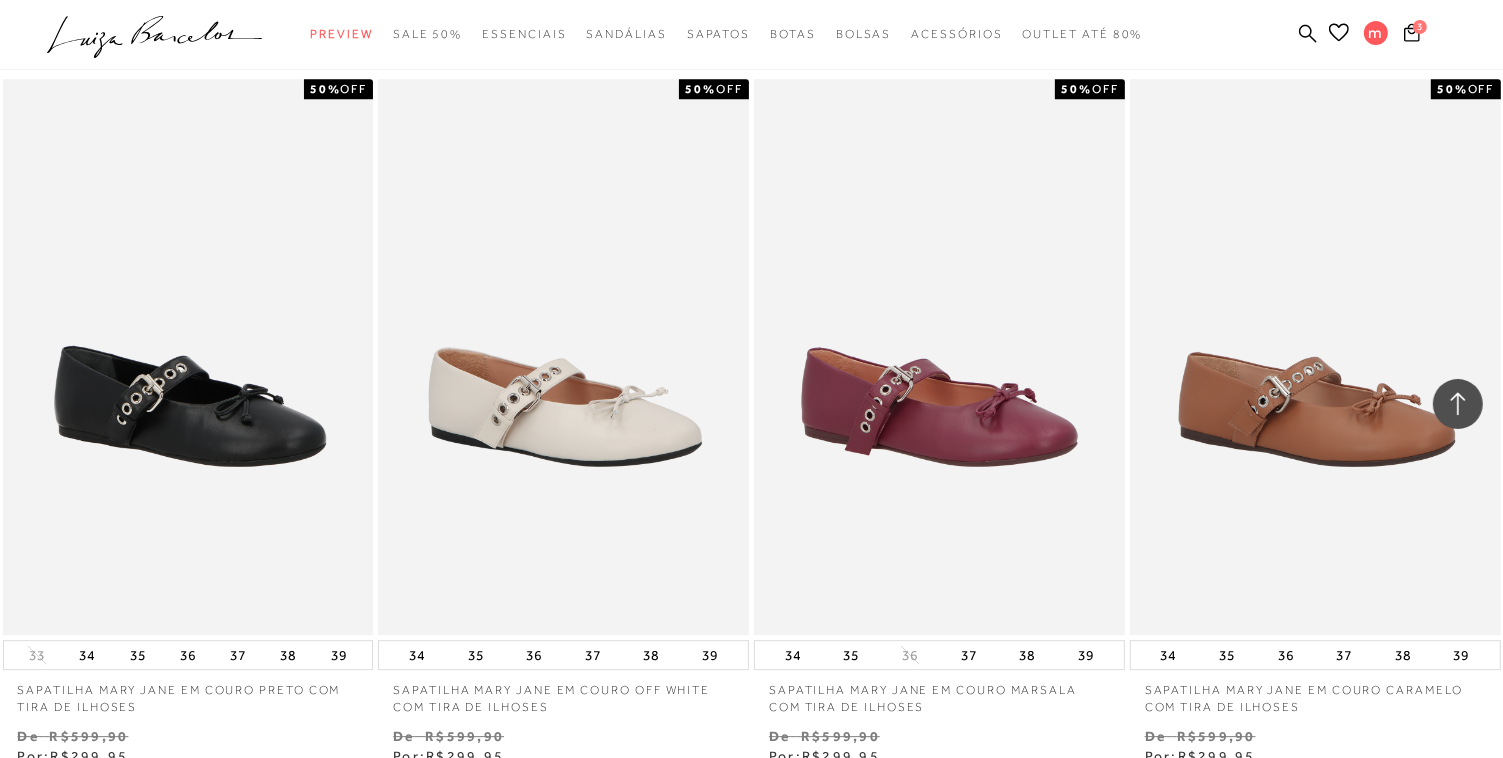 scroll, scrollTop: 5520, scrollLeft: 0, axis: vertical 